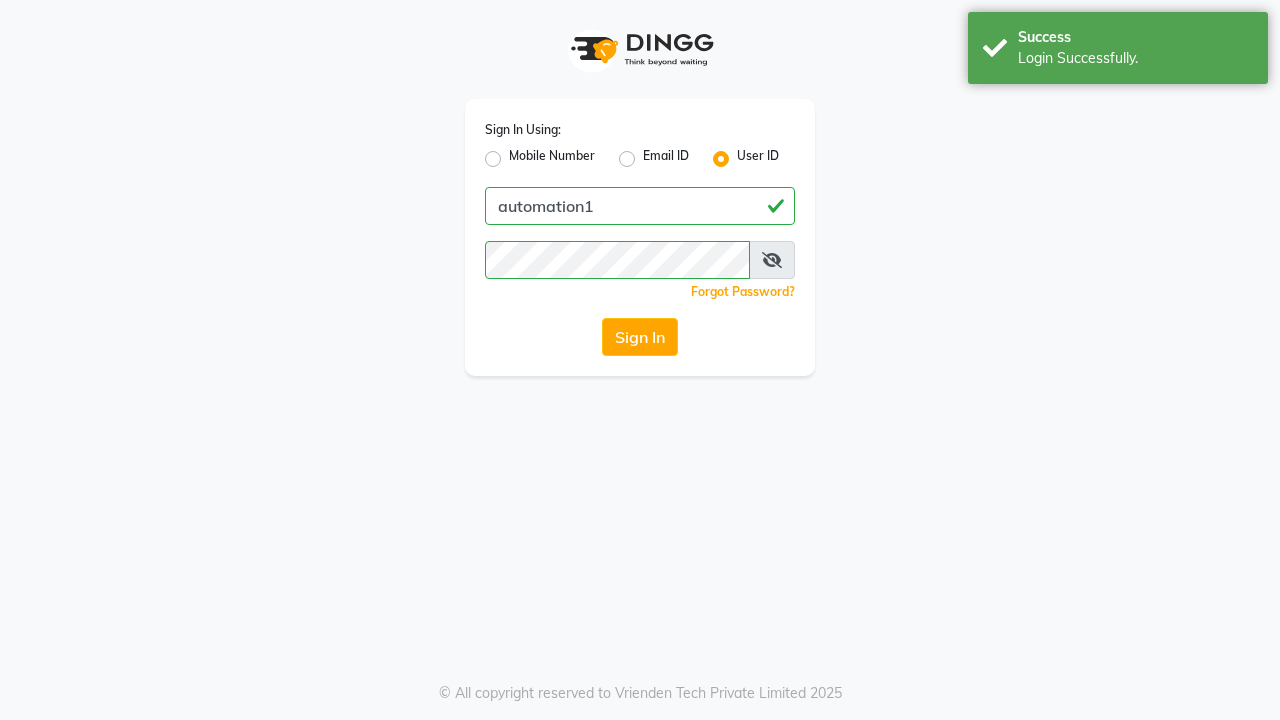scroll, scrollTop: 0, scrollLeft: 0, axis: both 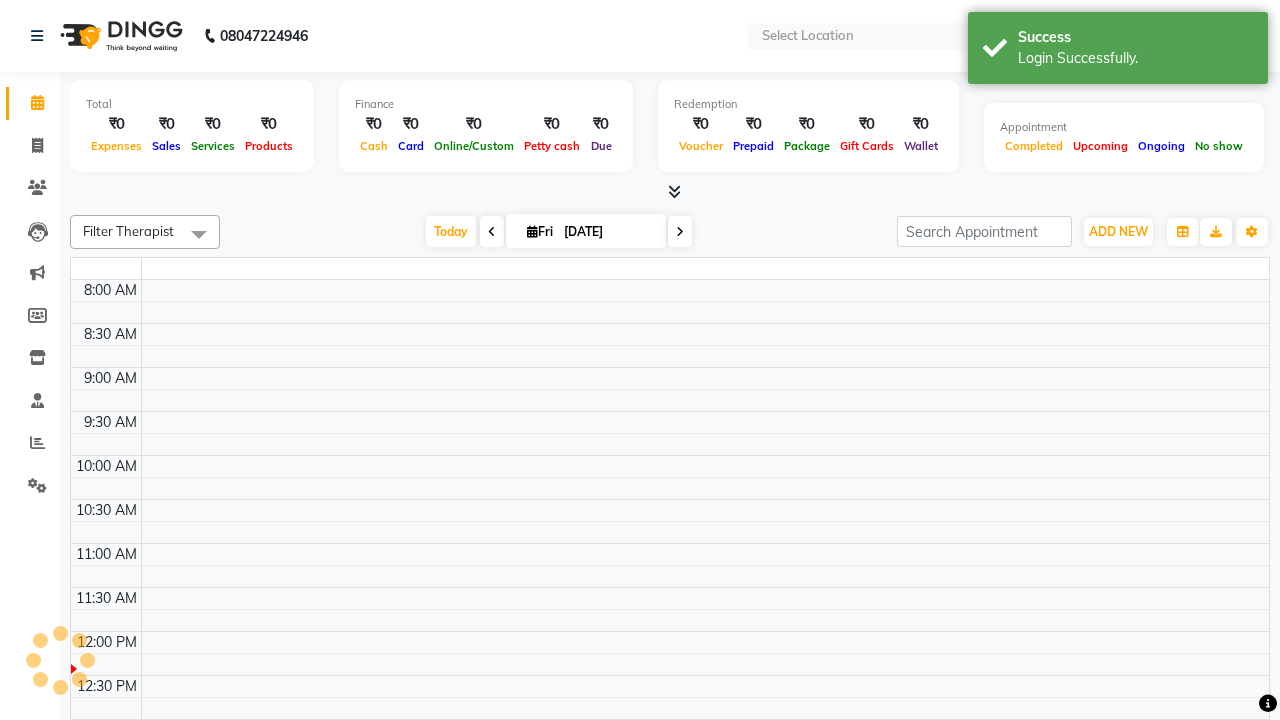 select on "en" 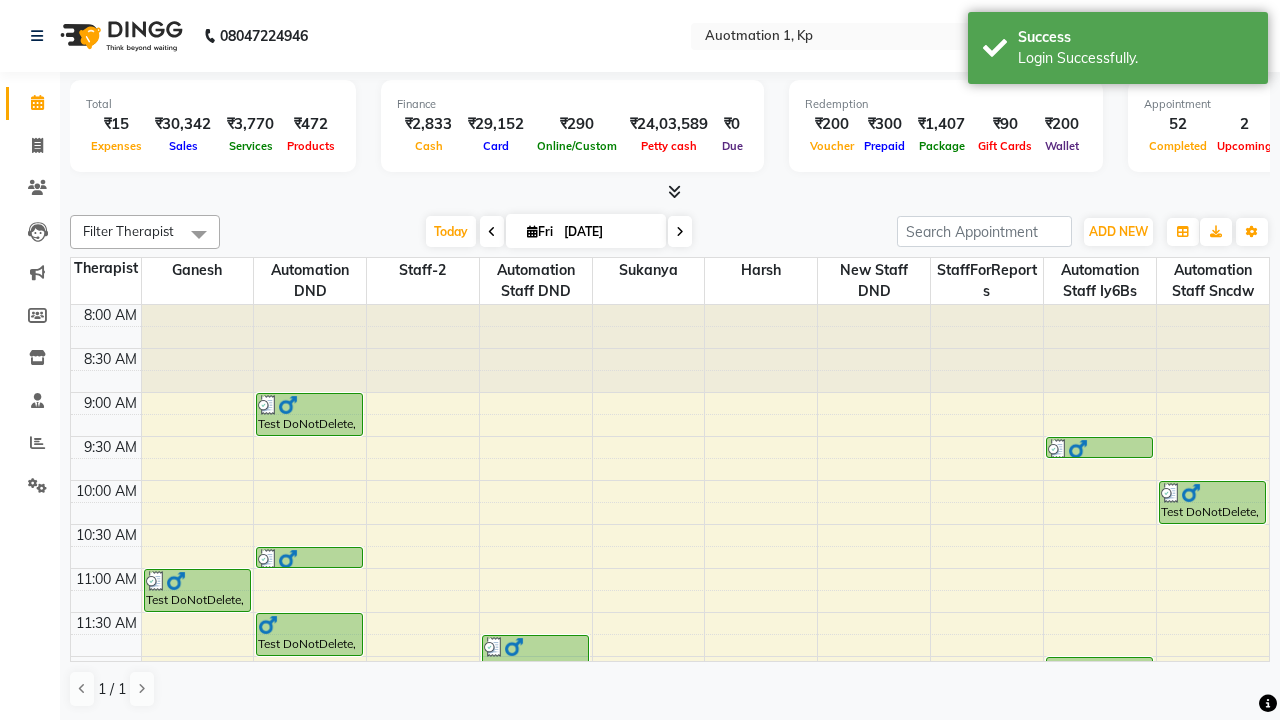scroll, scrollTop: 0, scrollLeft: 0, axis: both 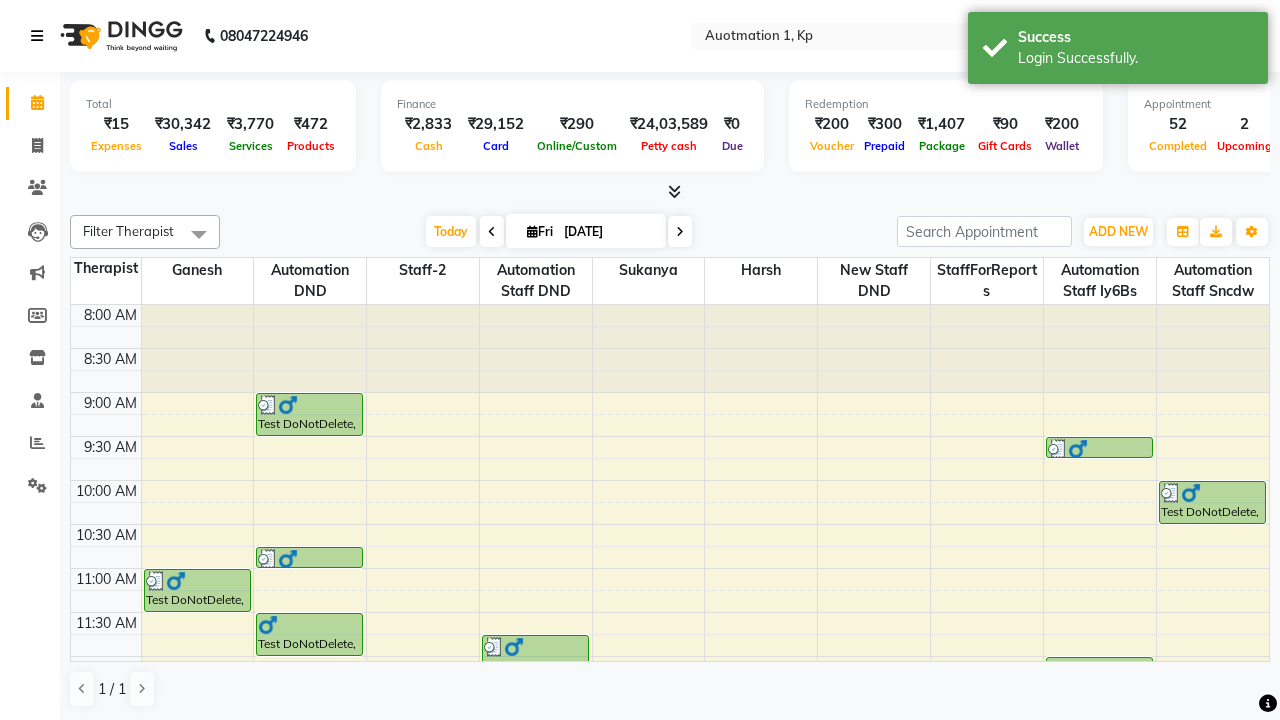 click at bounding box center (37, 36) 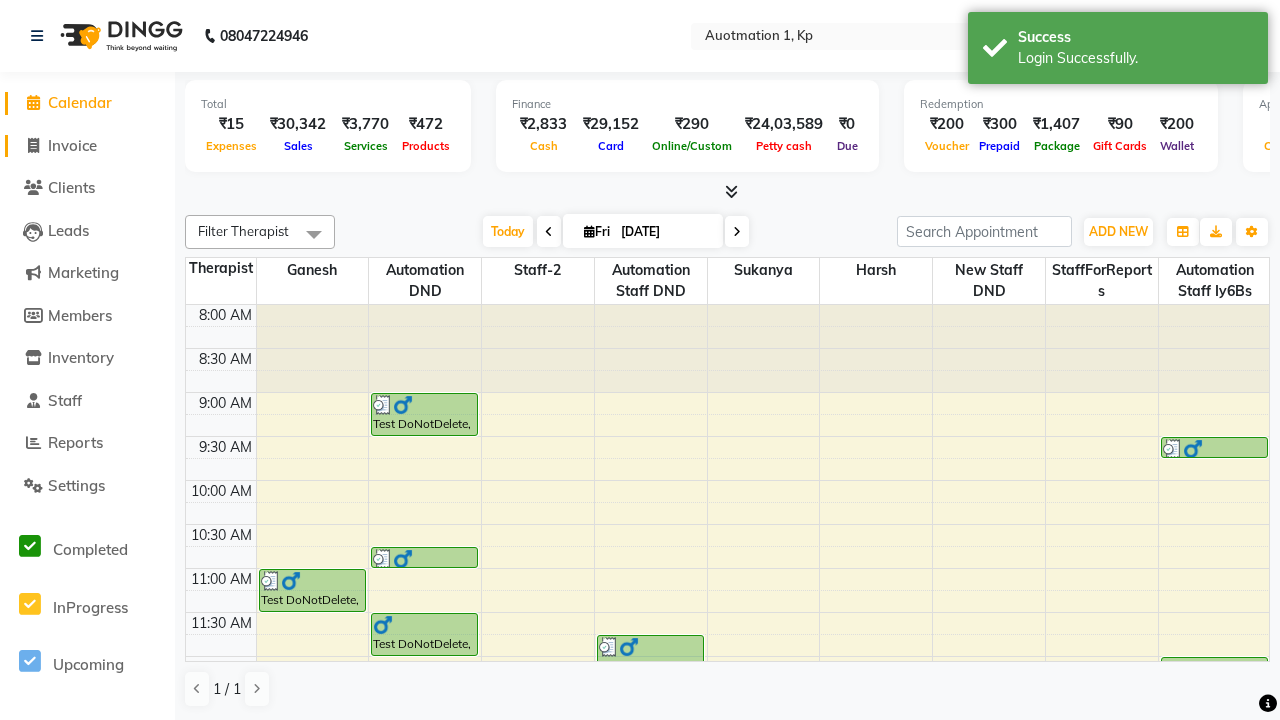 click on "Invoice" 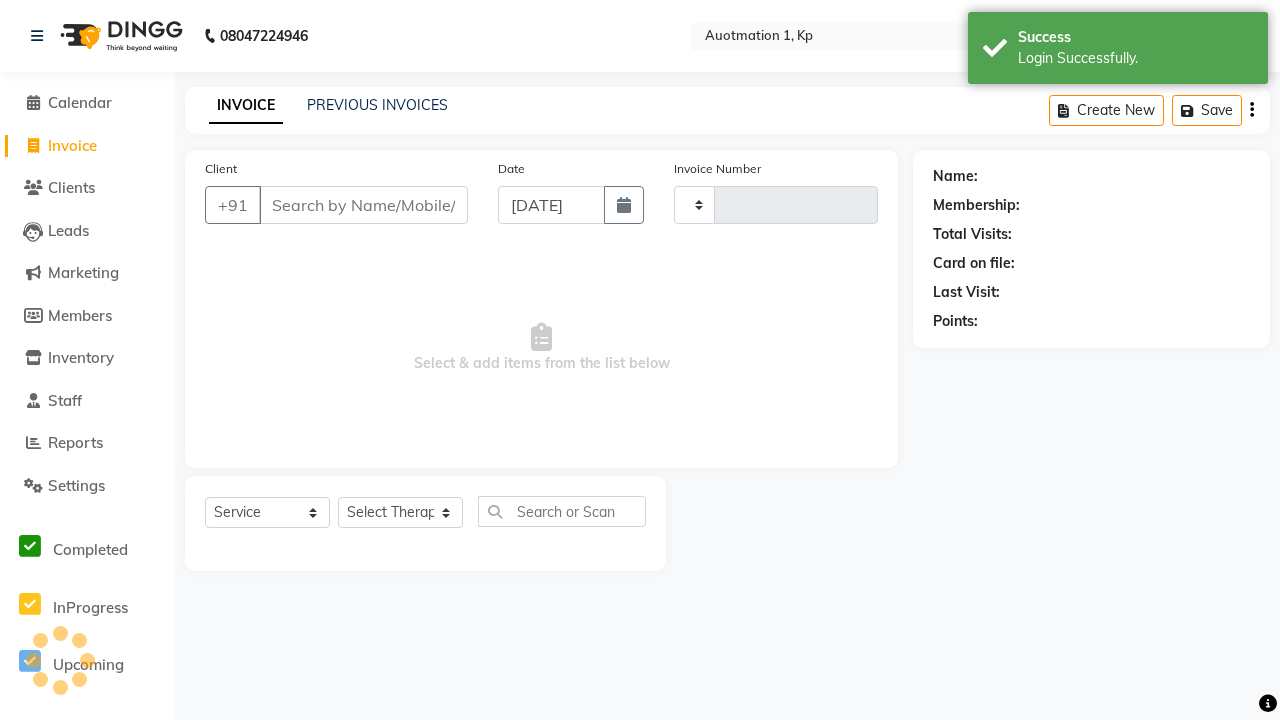 type on "2496" 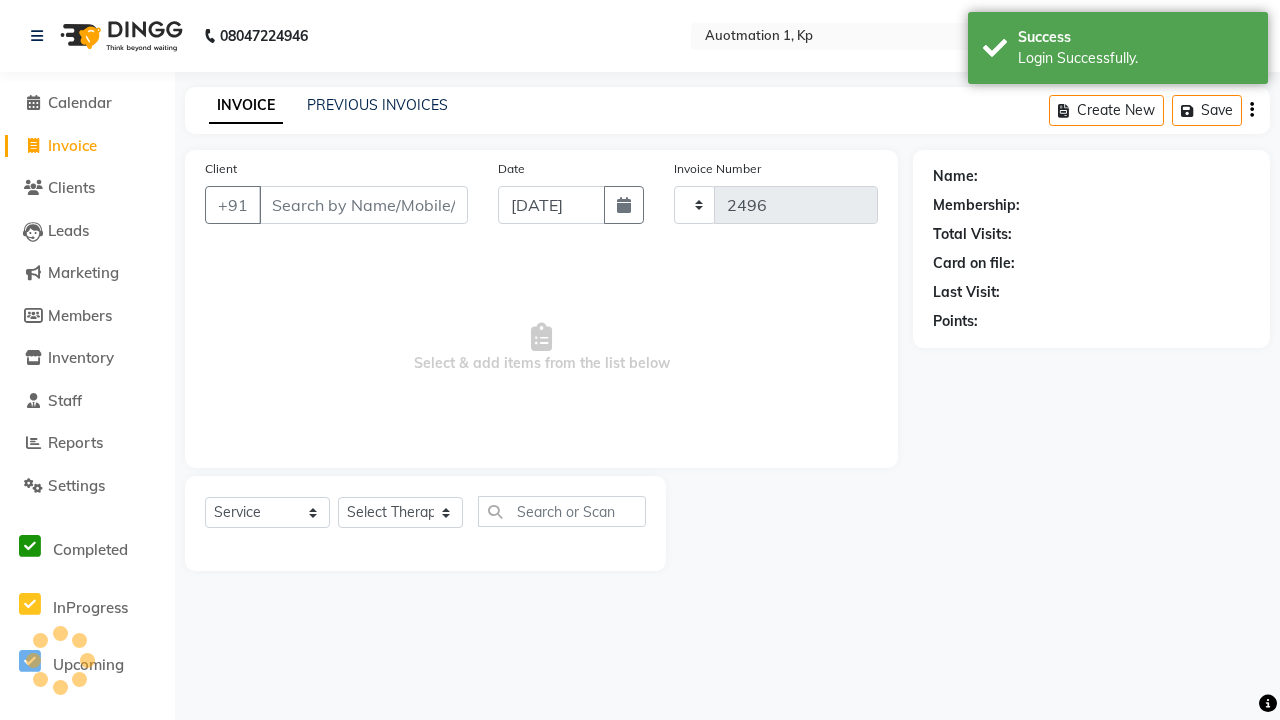 select on "150" 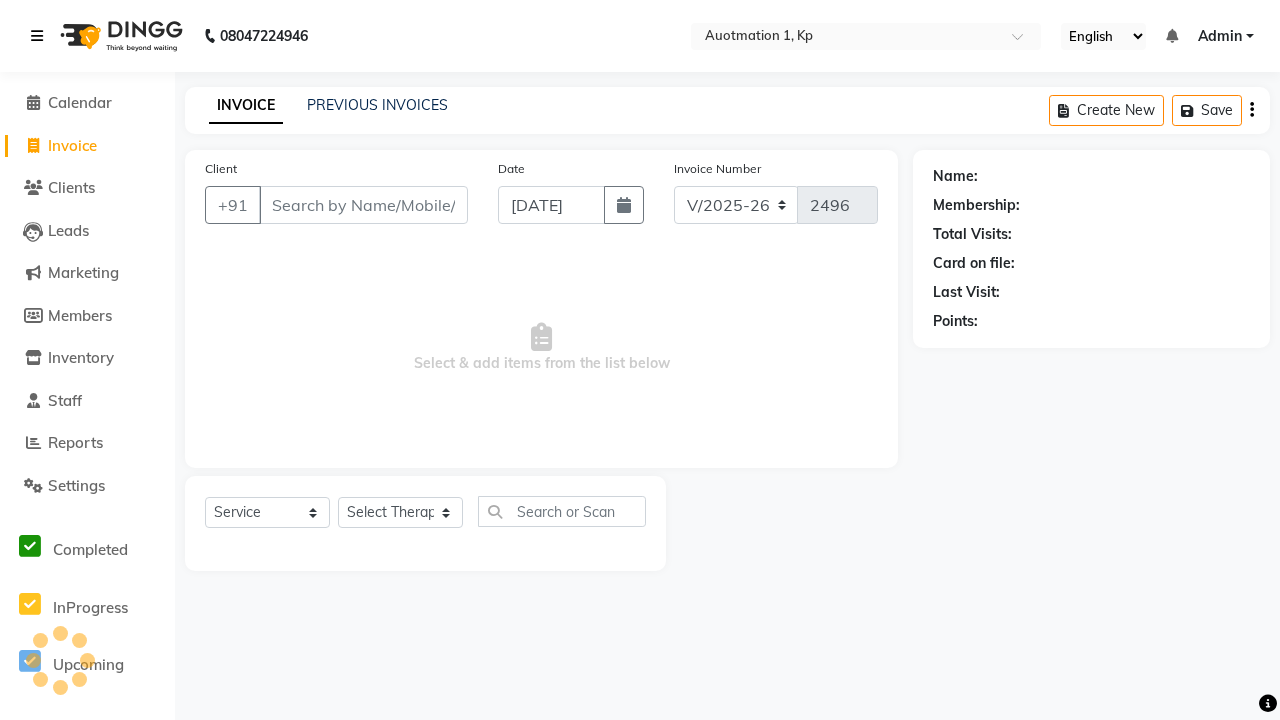 click at bounding box center (37, 36) 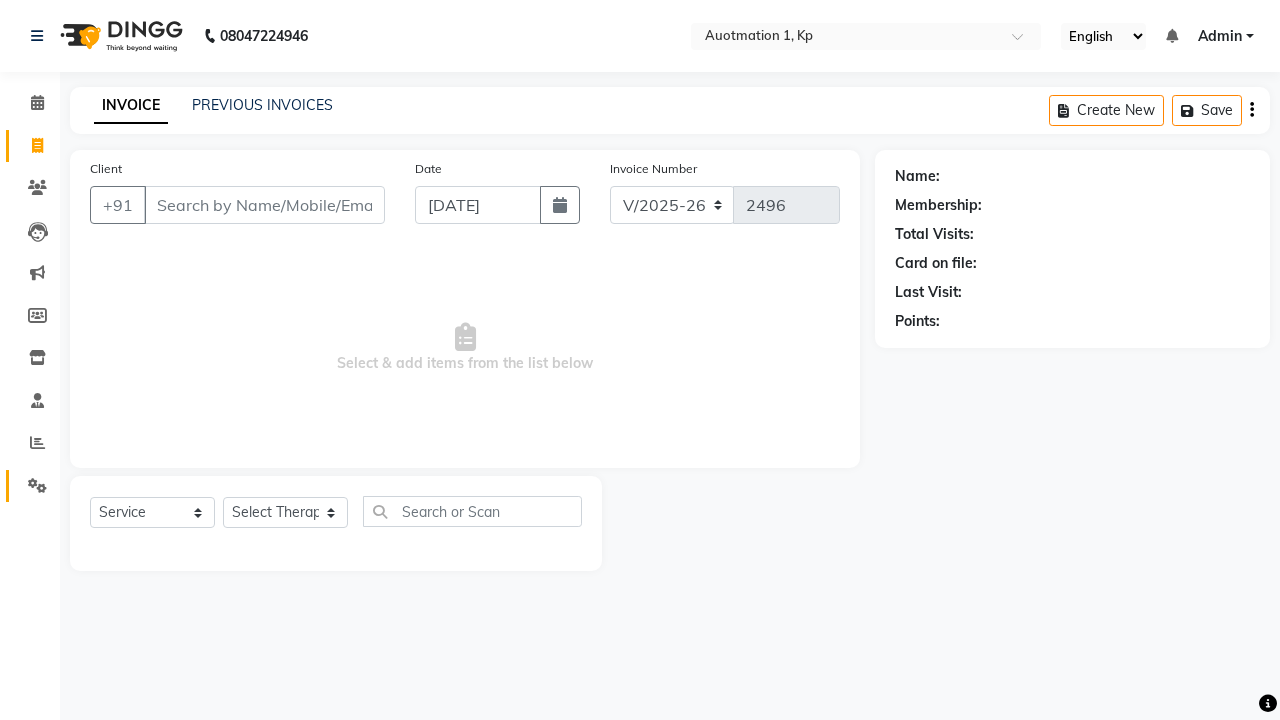 click 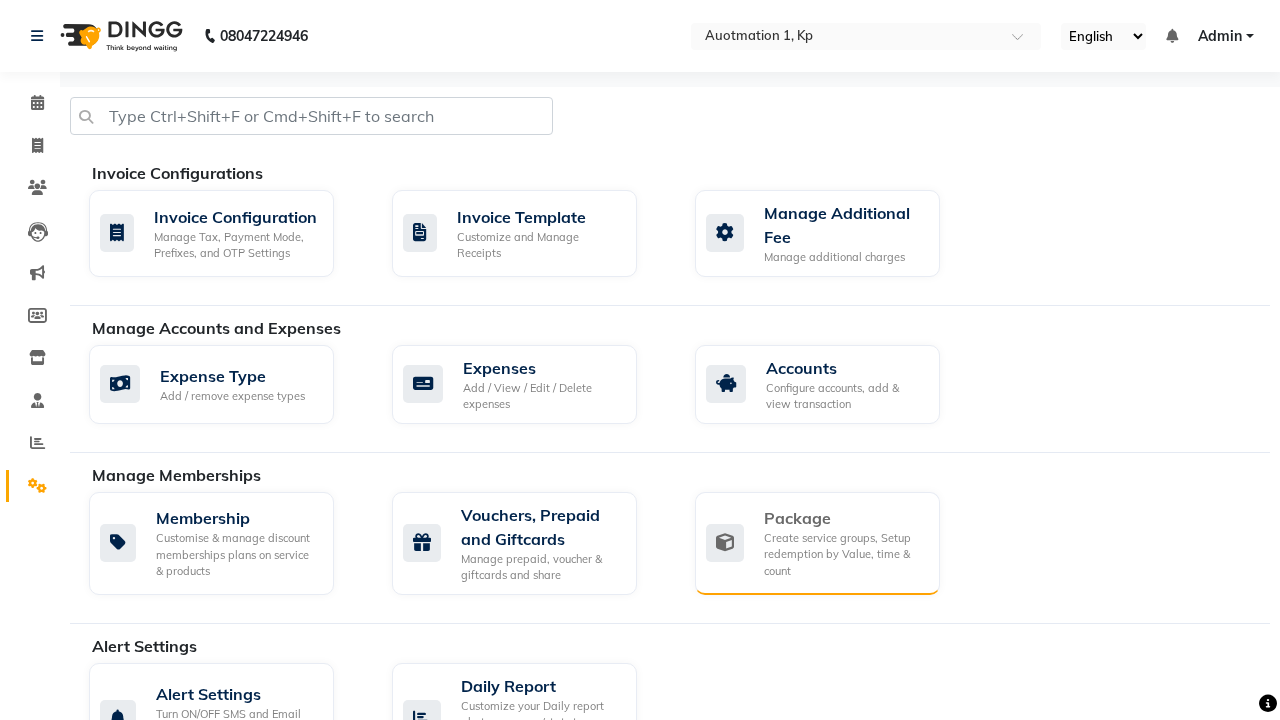 click on "Package" 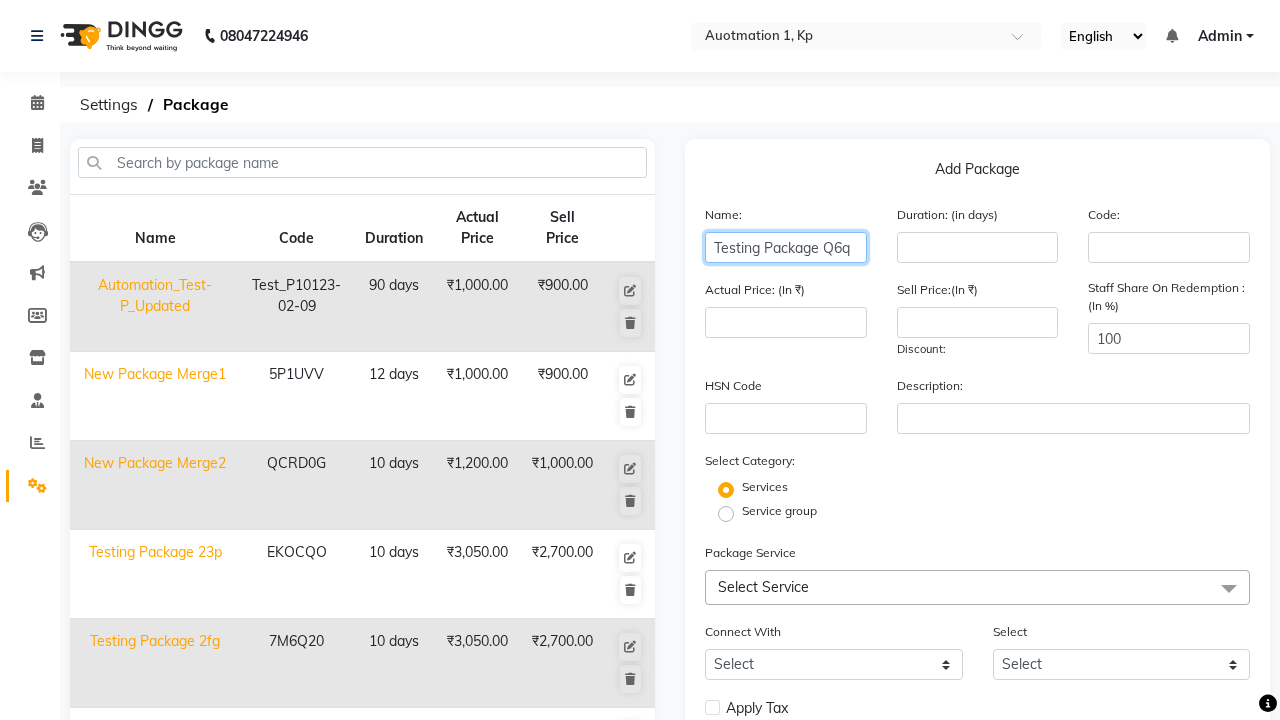 type on "Testing Package Q6q" 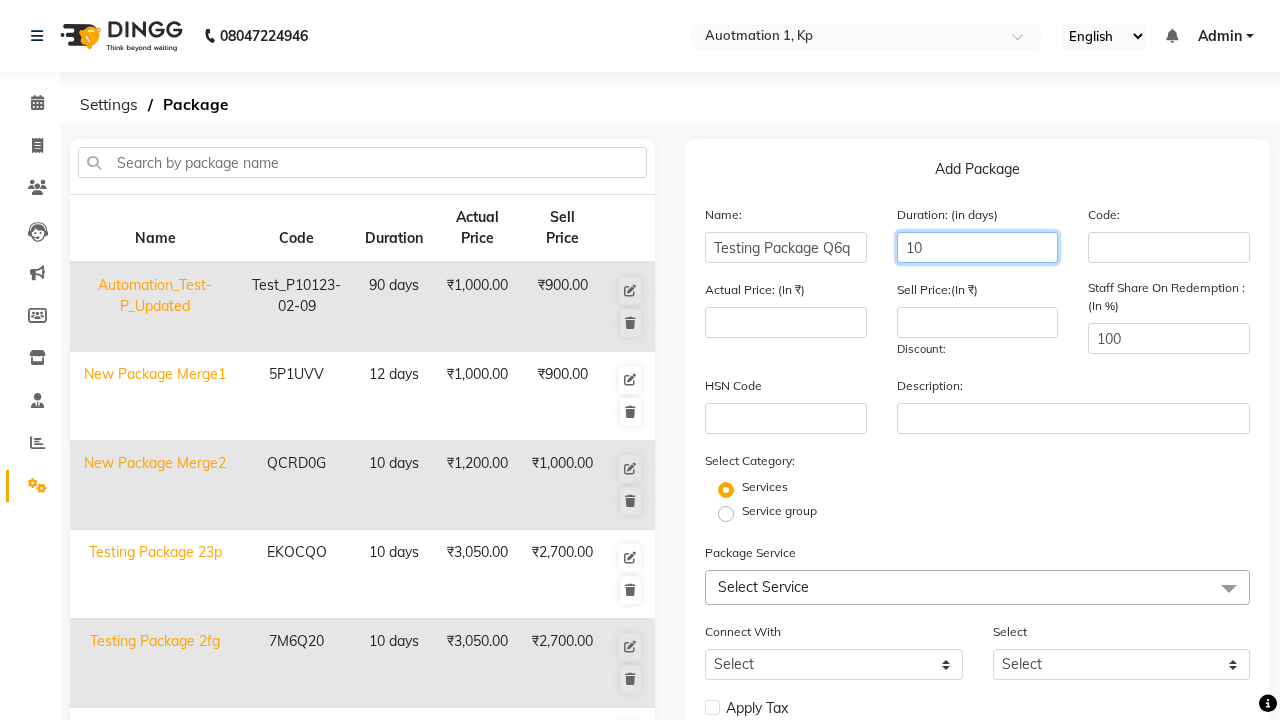 type on "10" 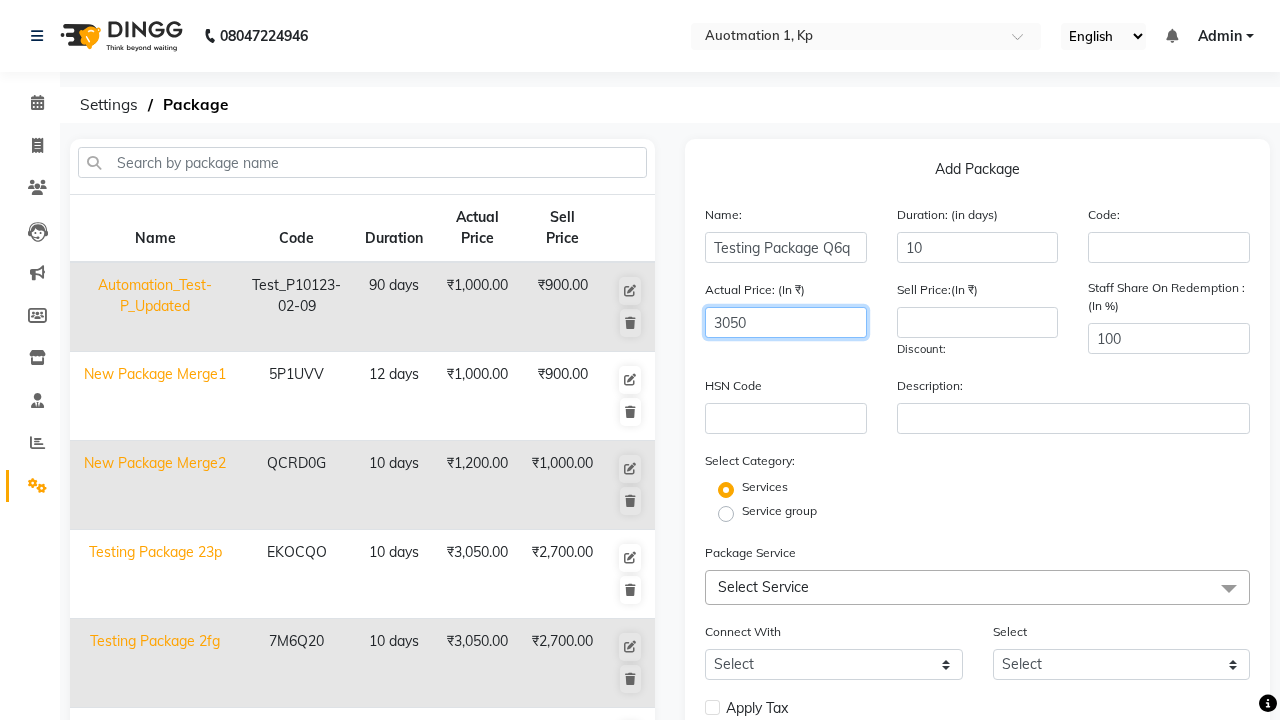 type on "3050" 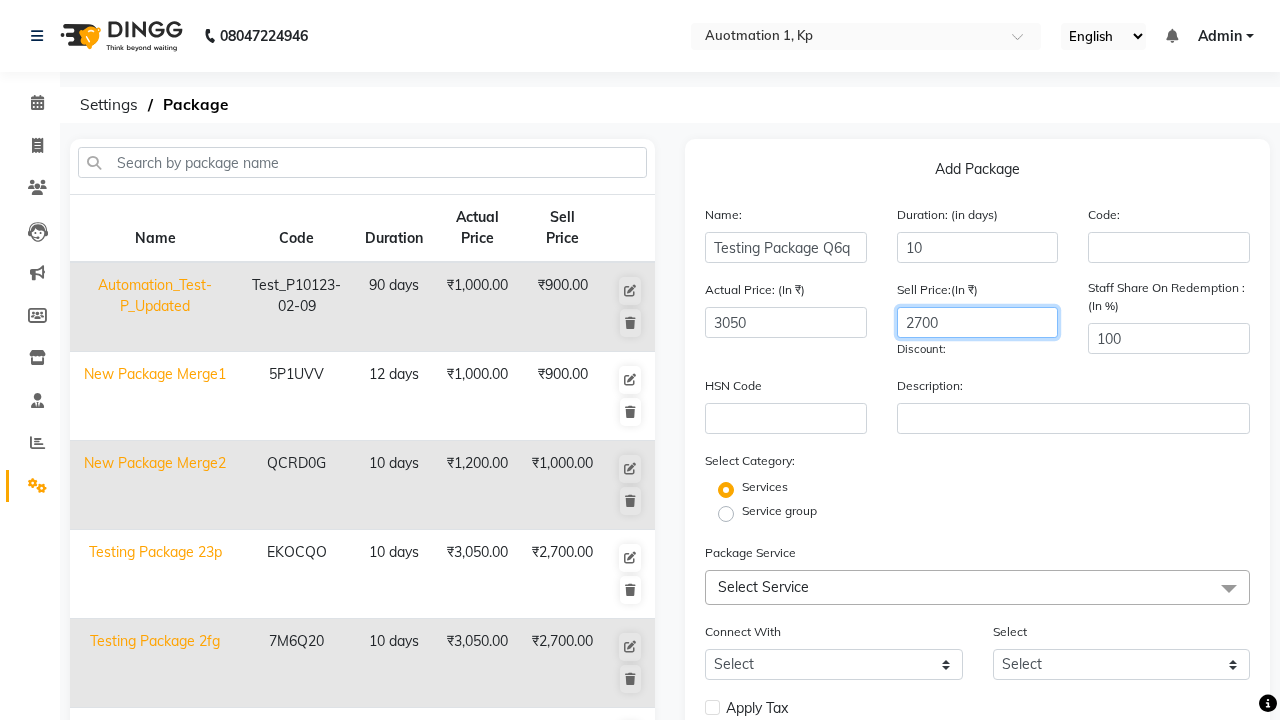 type on "2700" 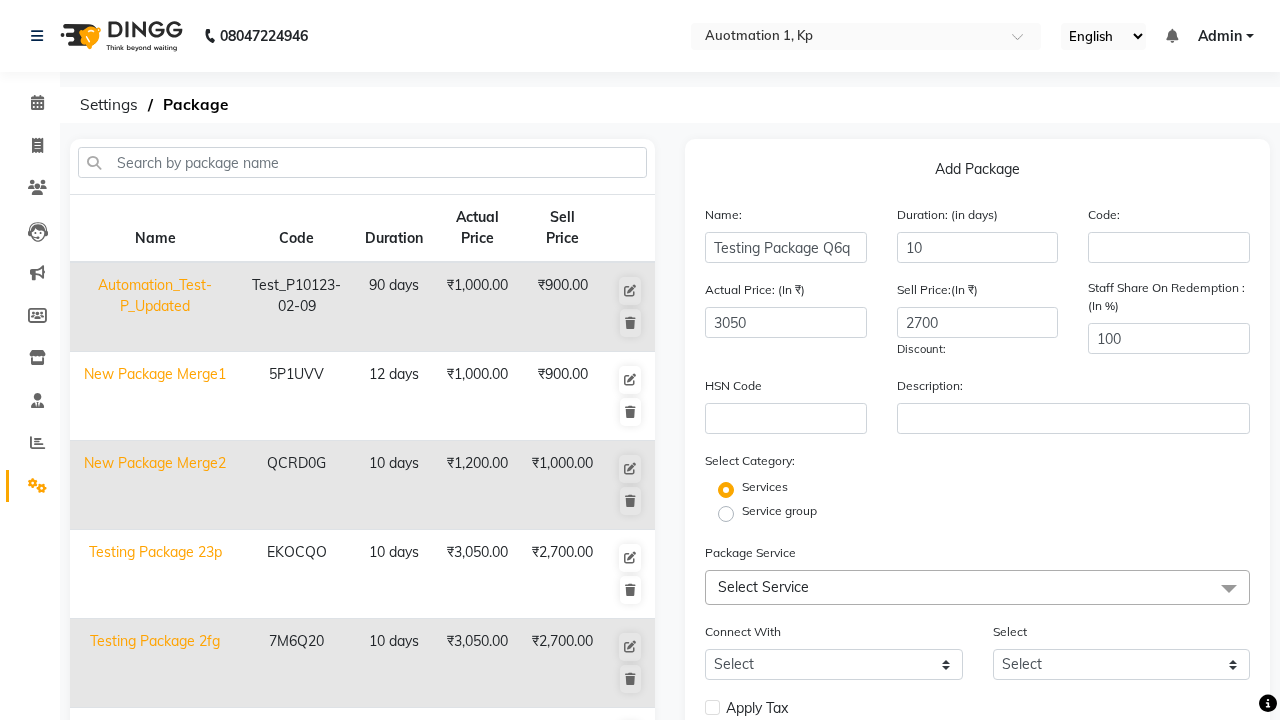 click on "Service group" 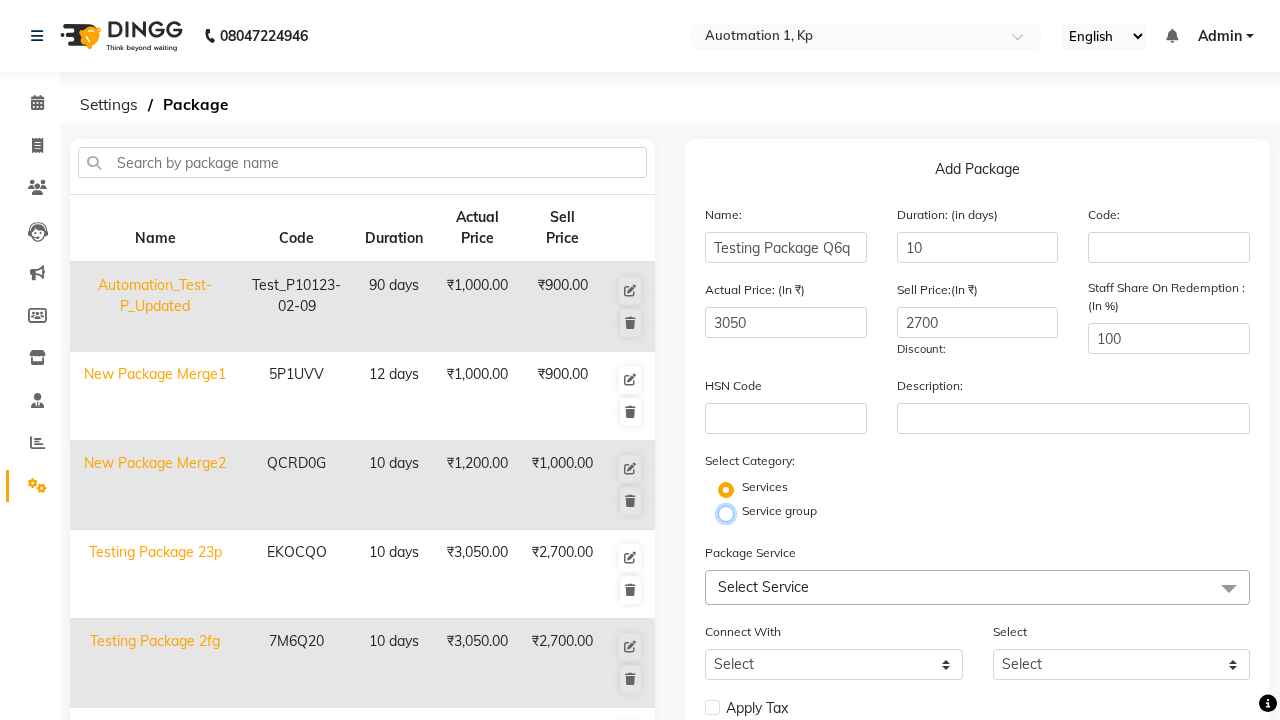 click on "Service group" at bounding box center [732, 512] 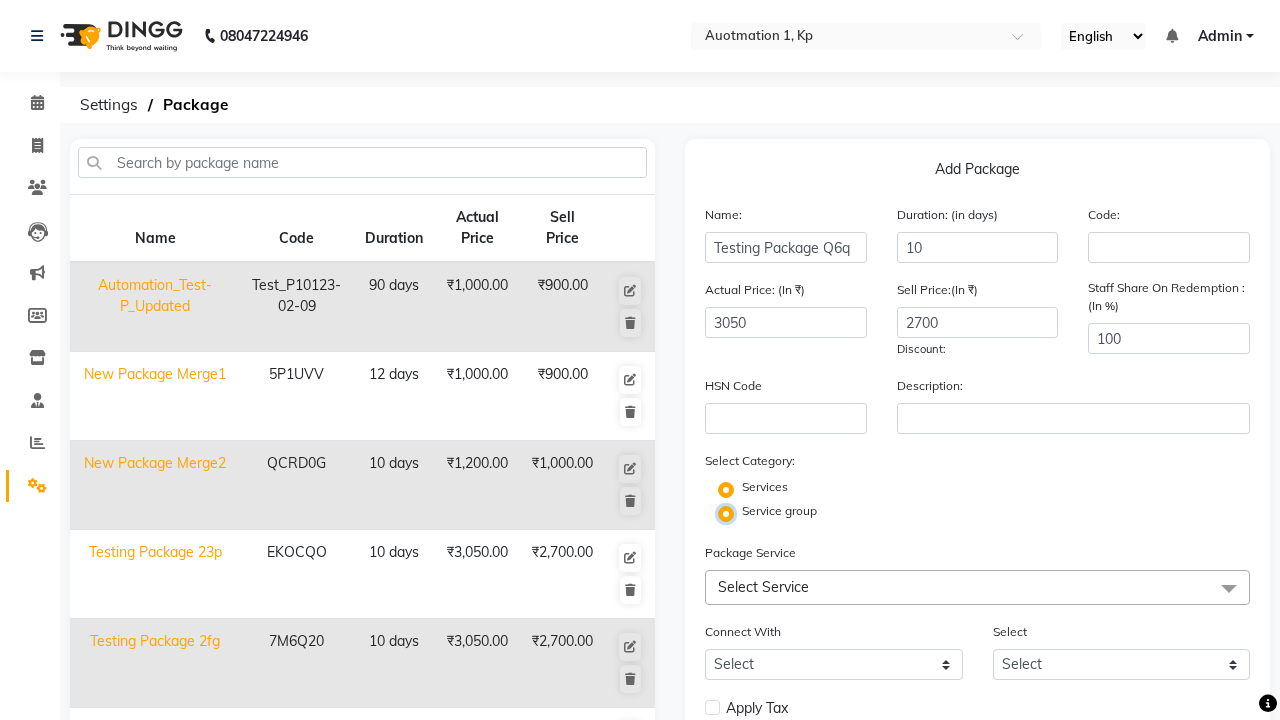 radio on "false" 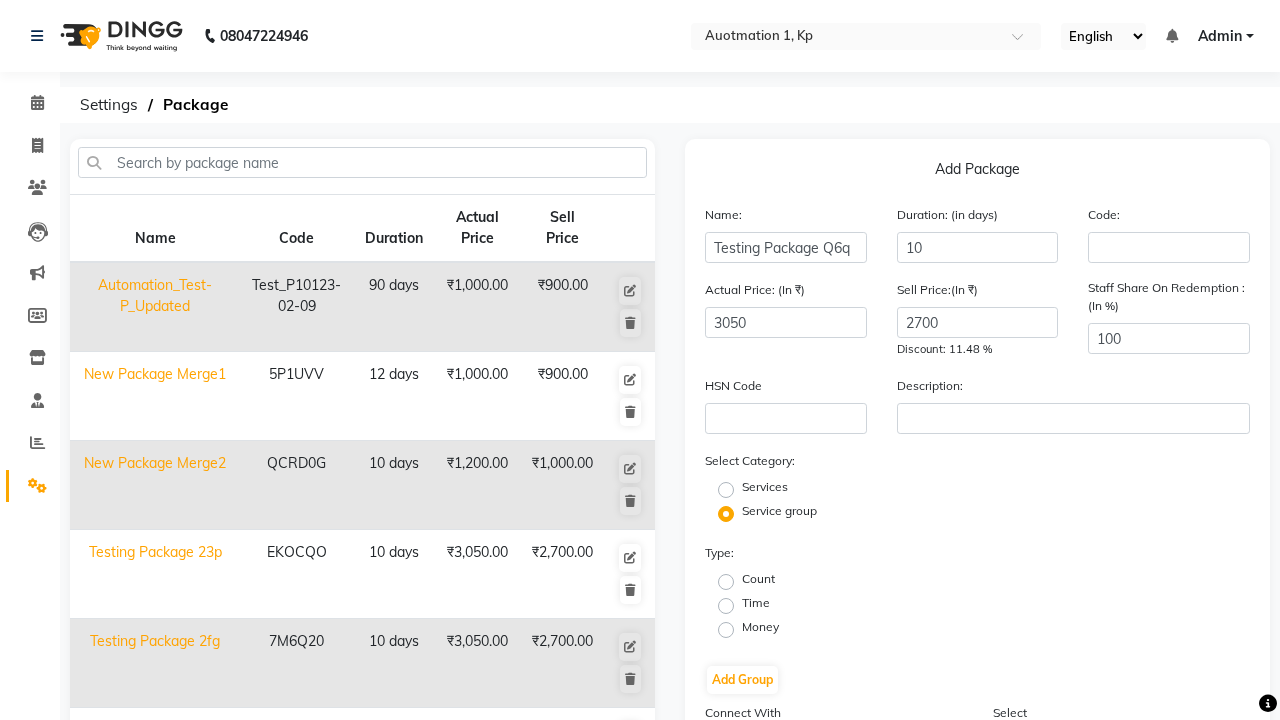click on "Count" 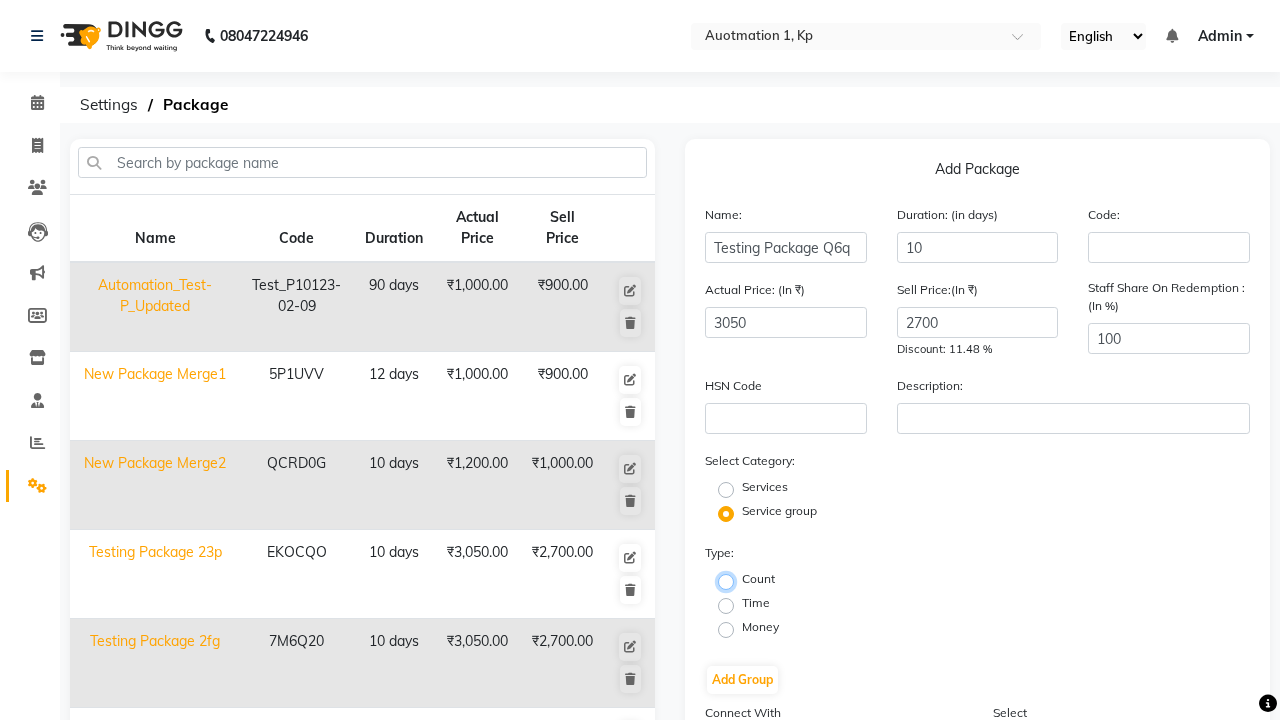 click on "Count" at bounding box center [732, 580] 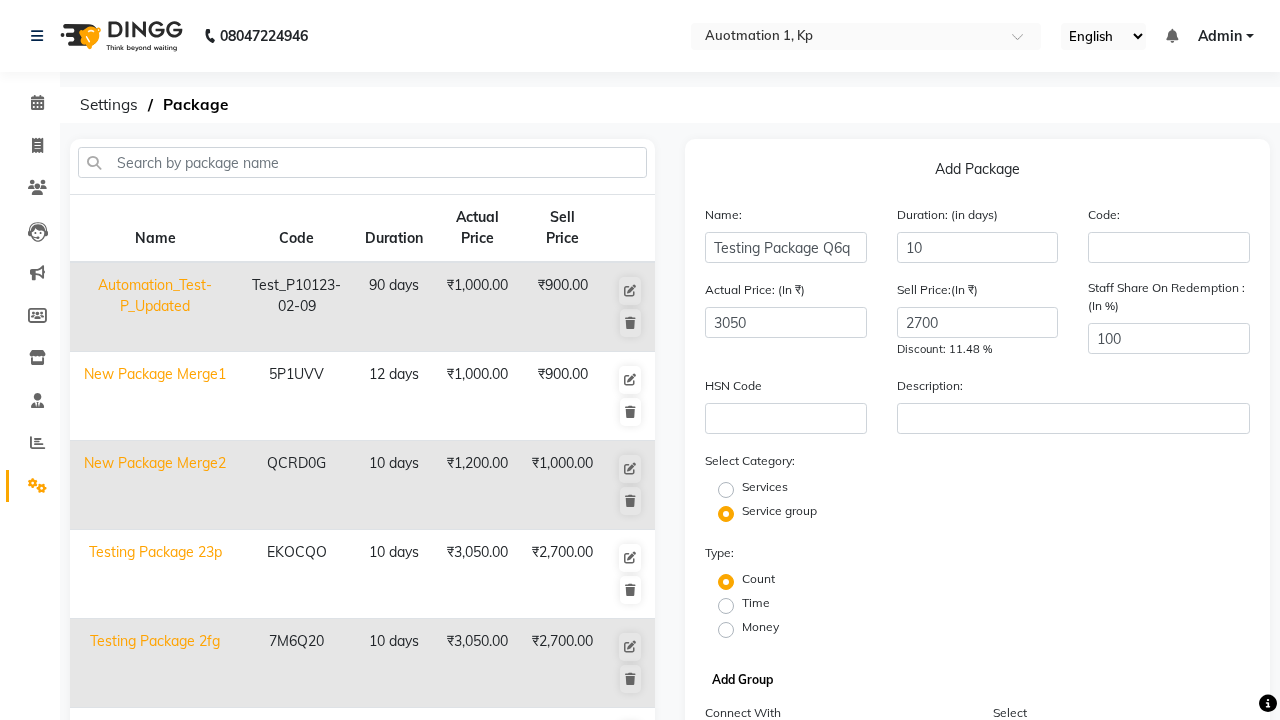 click on "Add Group" 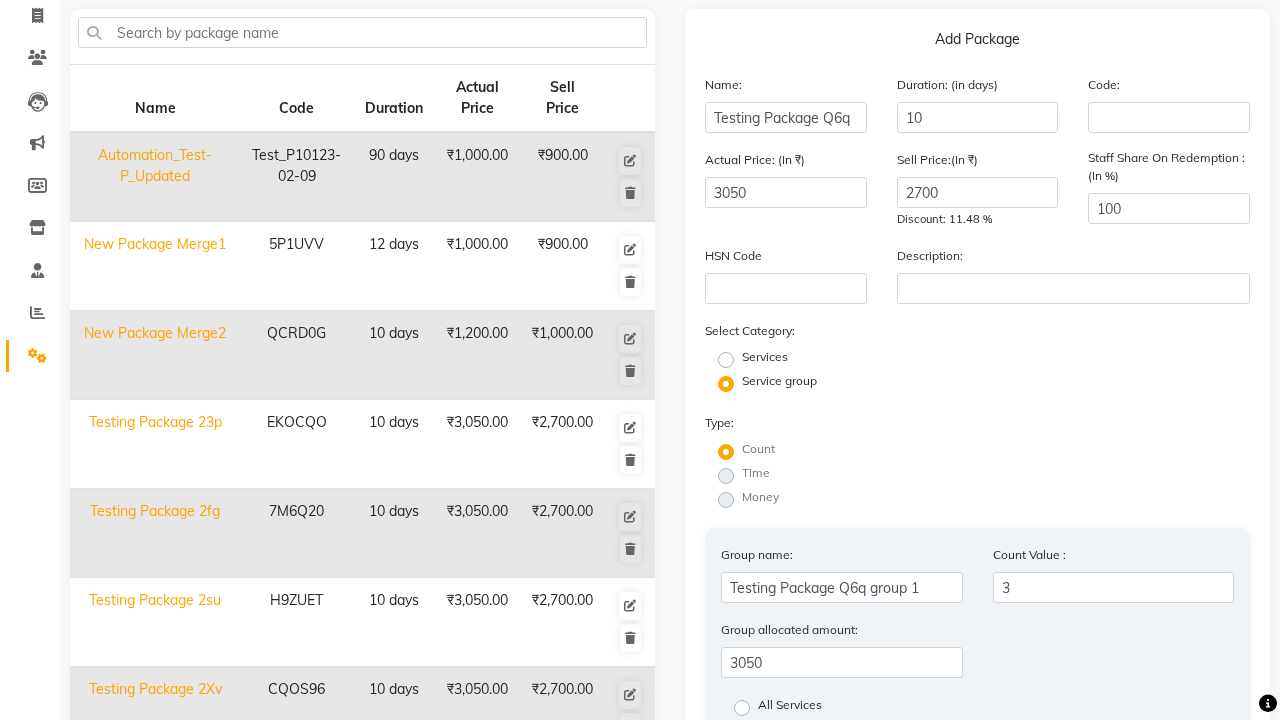 type on "3" 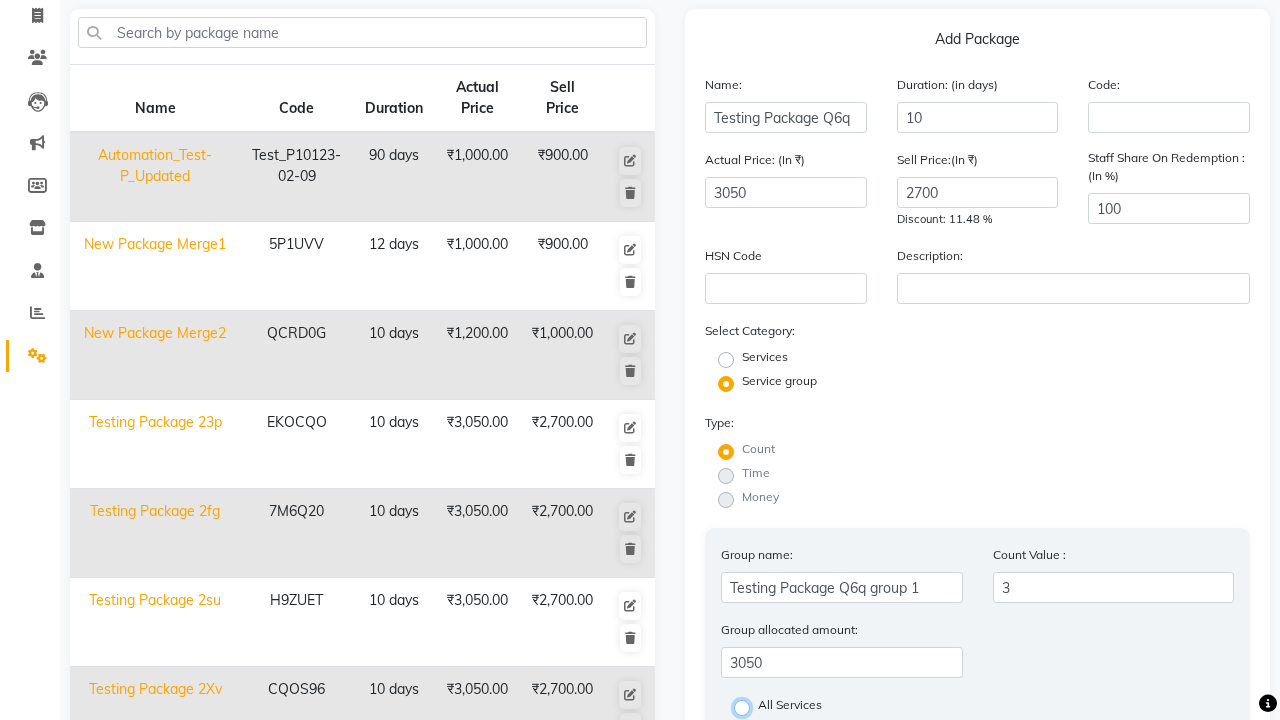 radio on "true" 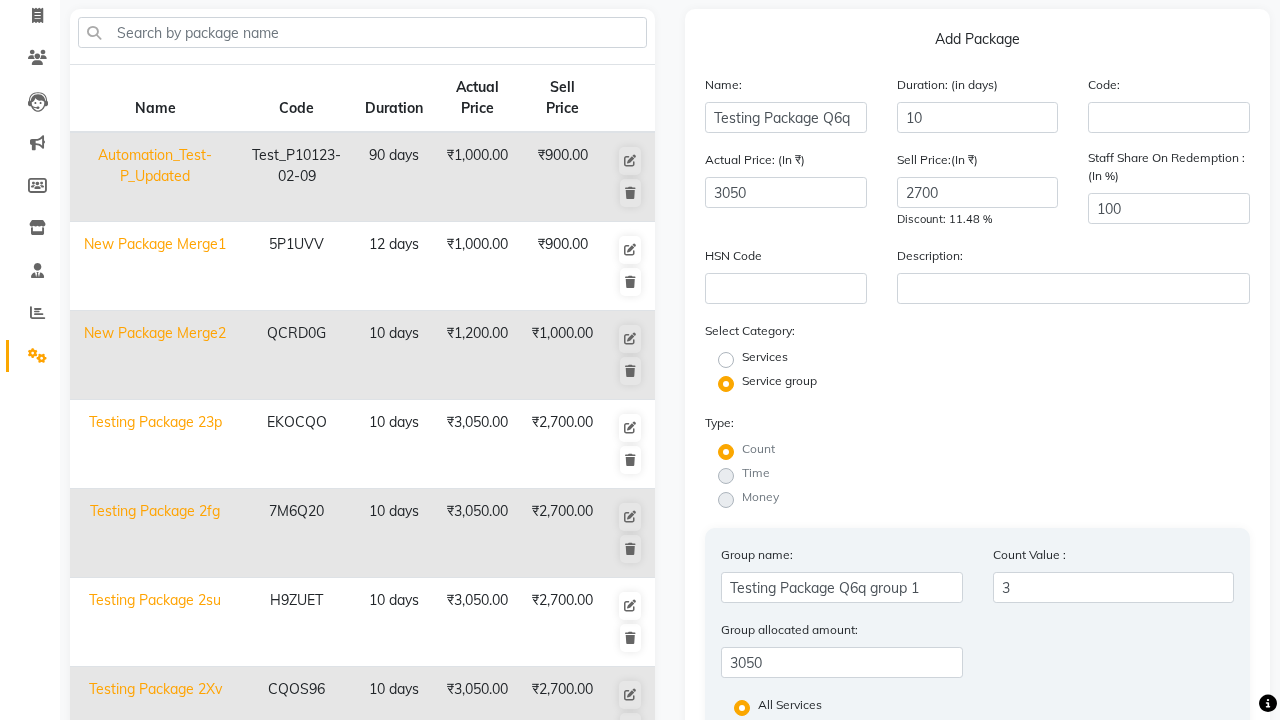 click on "Save Group" 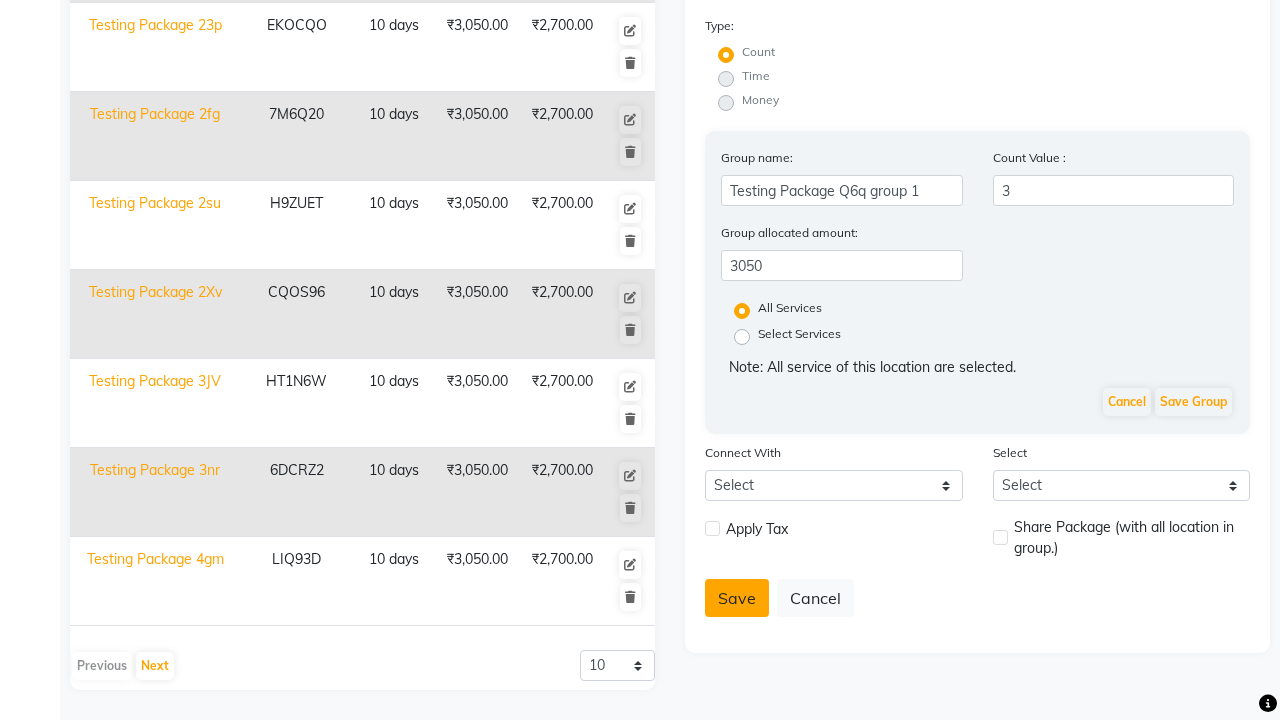 click on "Save" 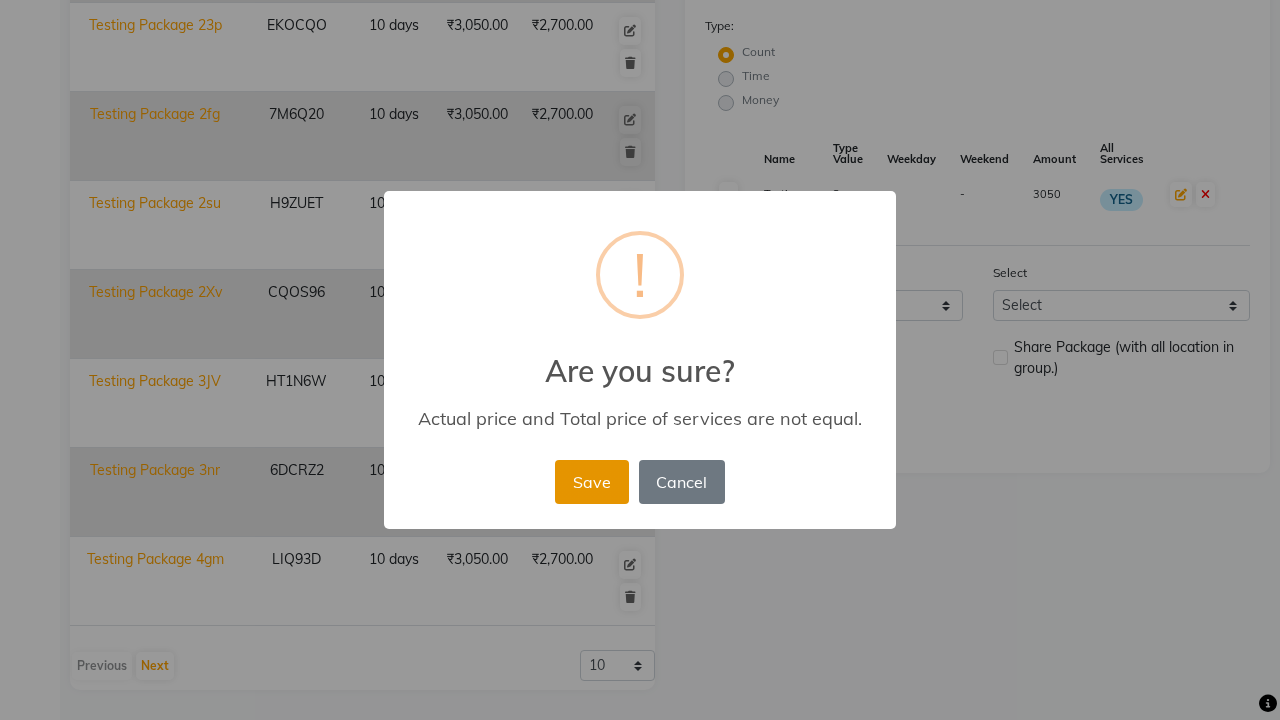 click on "Save" at bounding box center [591, 482] 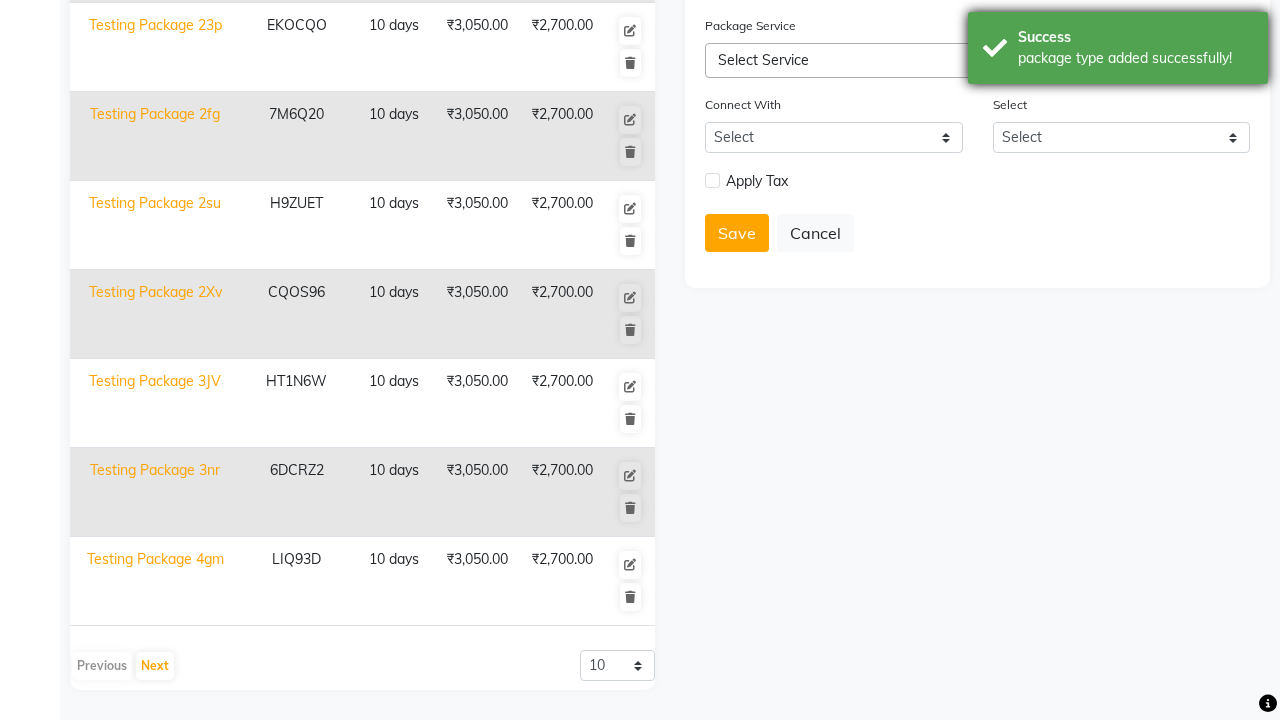 click on "package type added successfully!" at bounding box center (1135, 58) 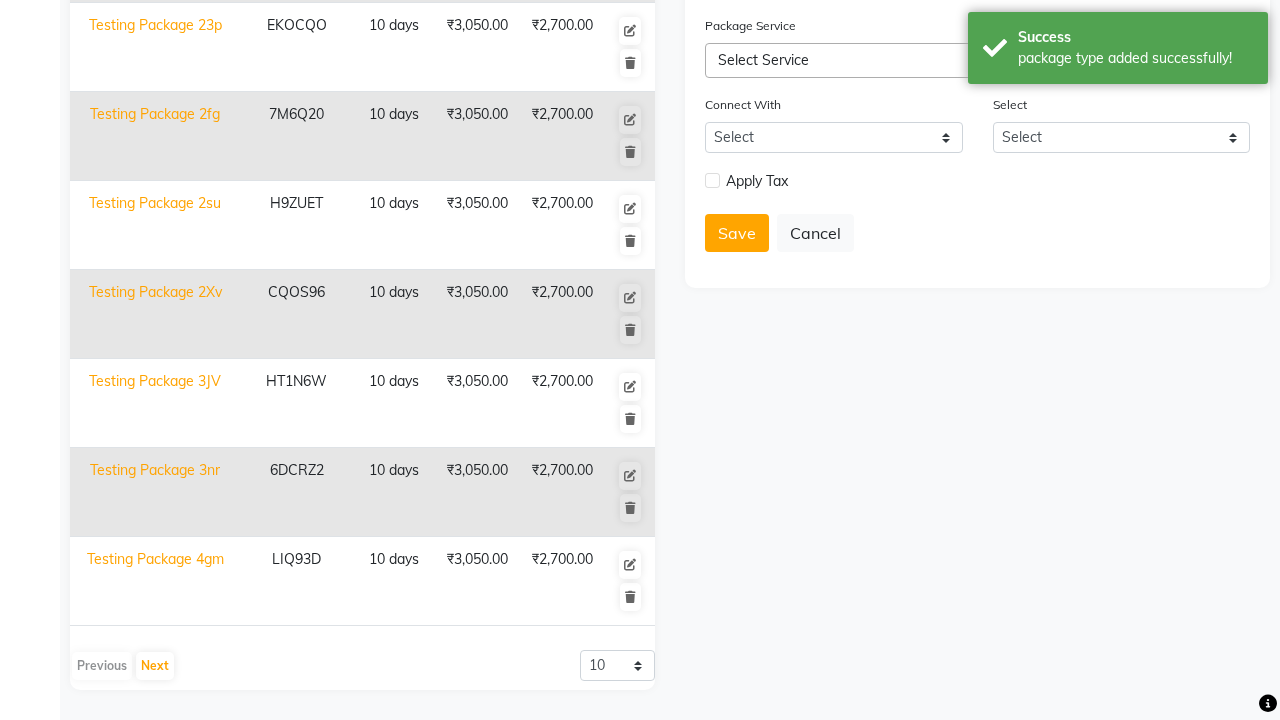 click at bounding box center [37, -491] 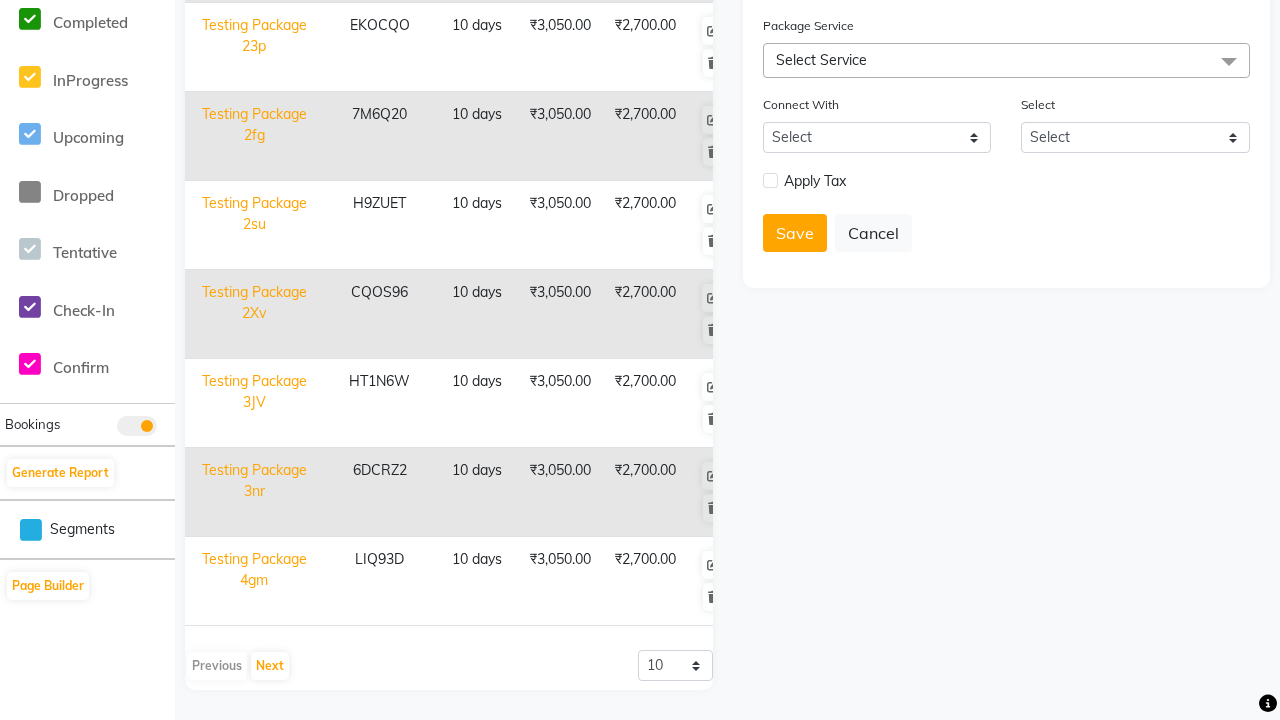 scroll, scrollTop: 0, scrollLeft: 0, axis: both 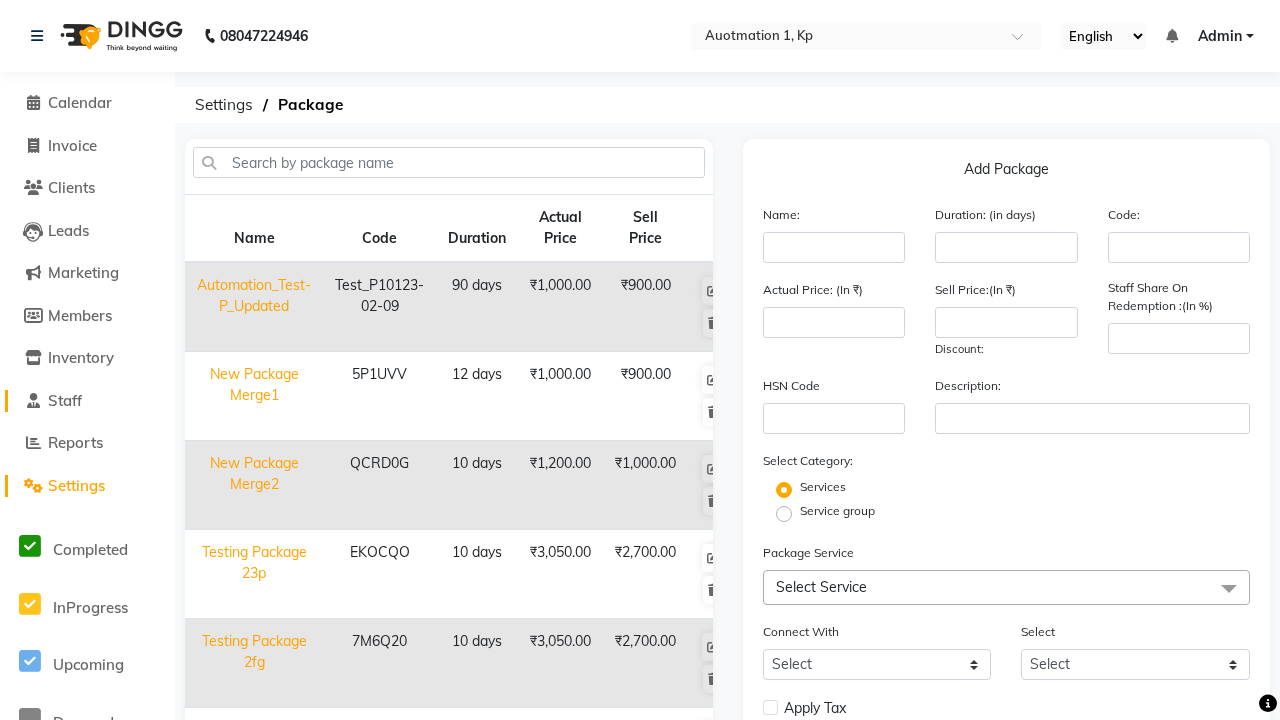 click on "Staff" 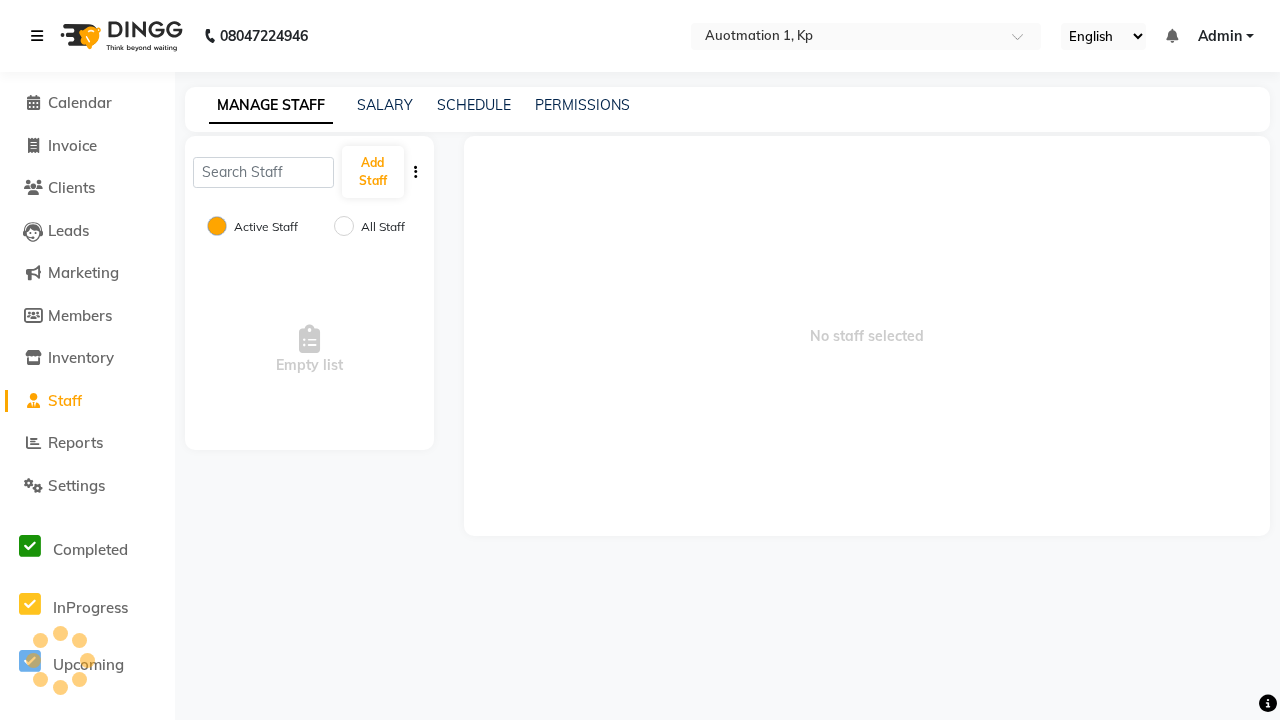 click at bounding box center (37, 36) 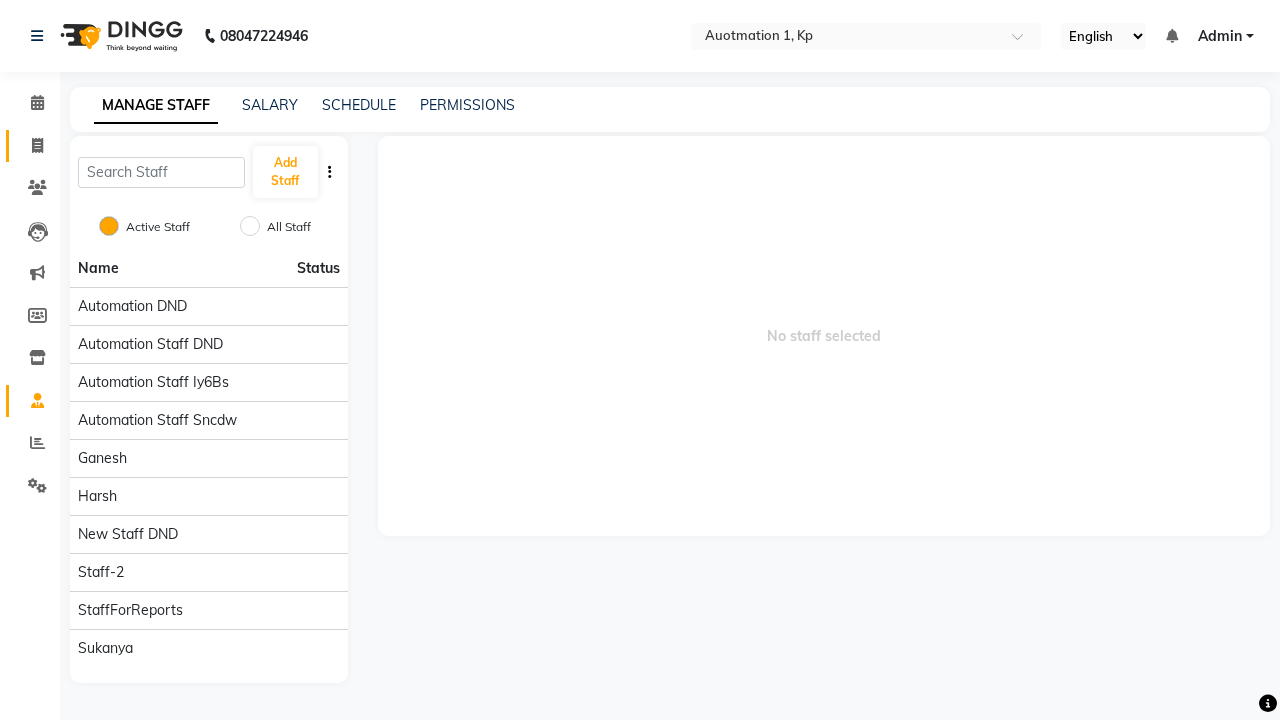 click 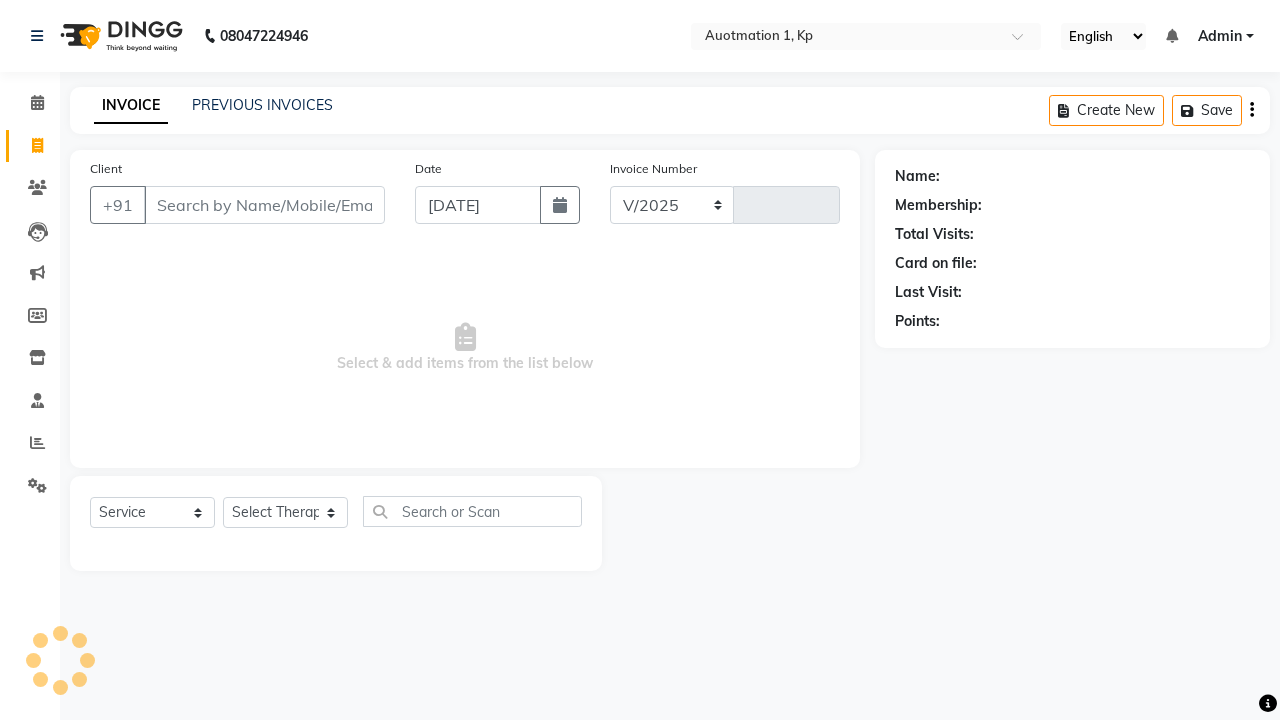 select on "150" 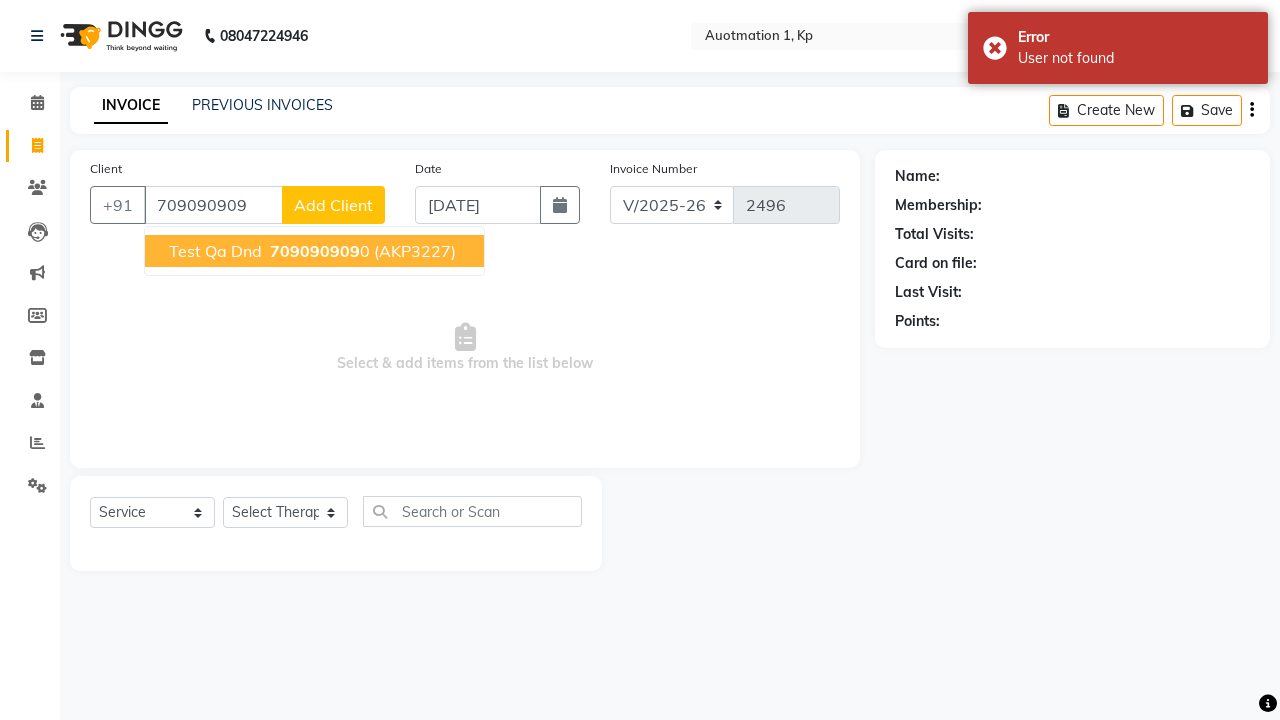 click on "709090909" at bounding box center (315, 251) 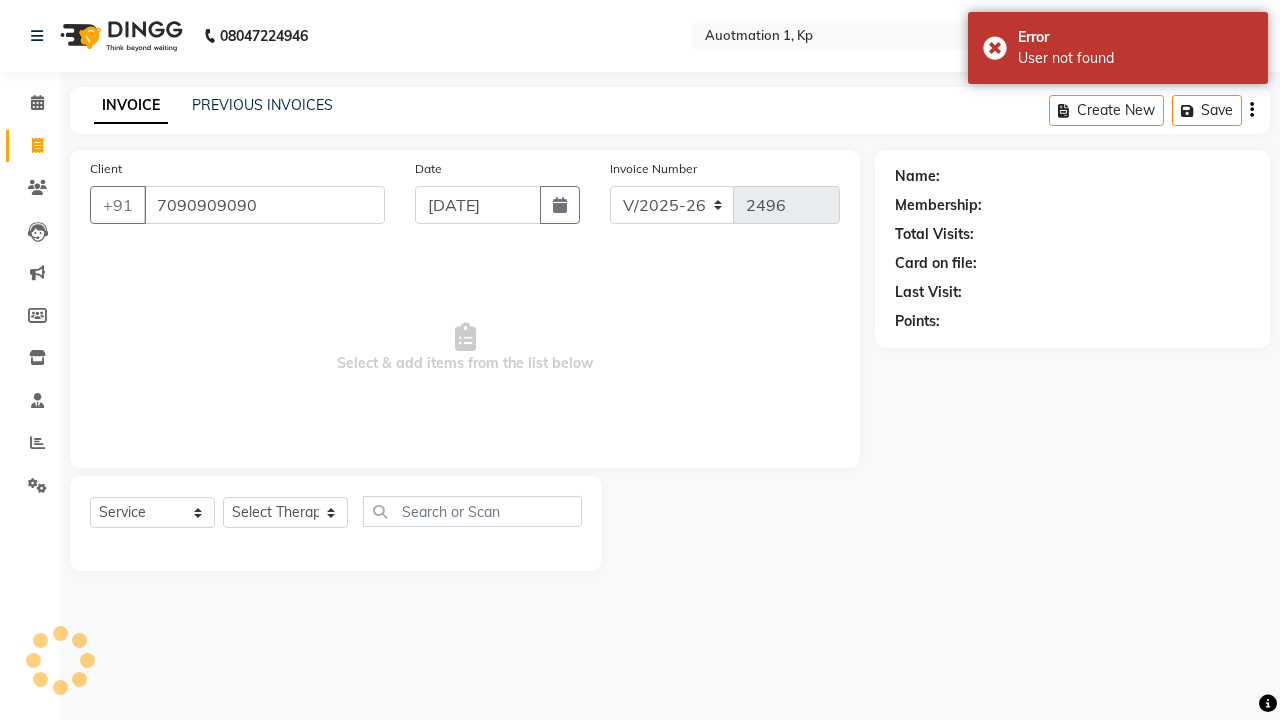 type on "7090909090" 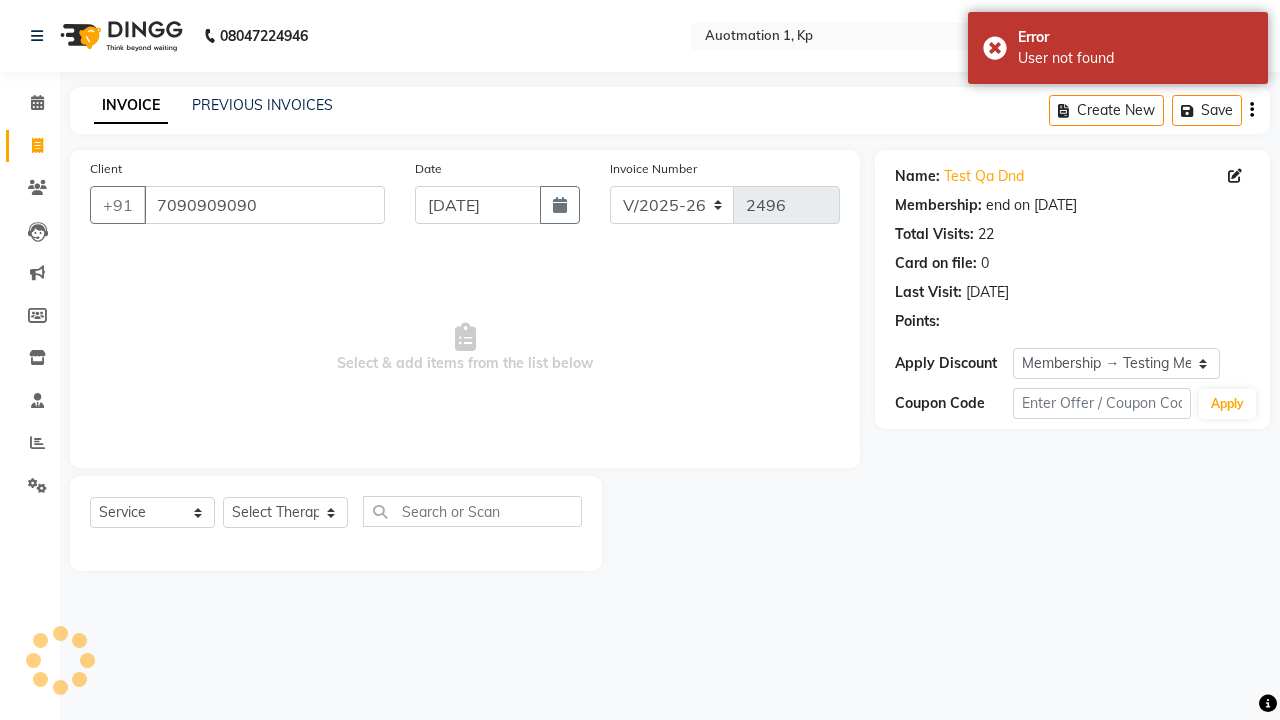 select on "0:" 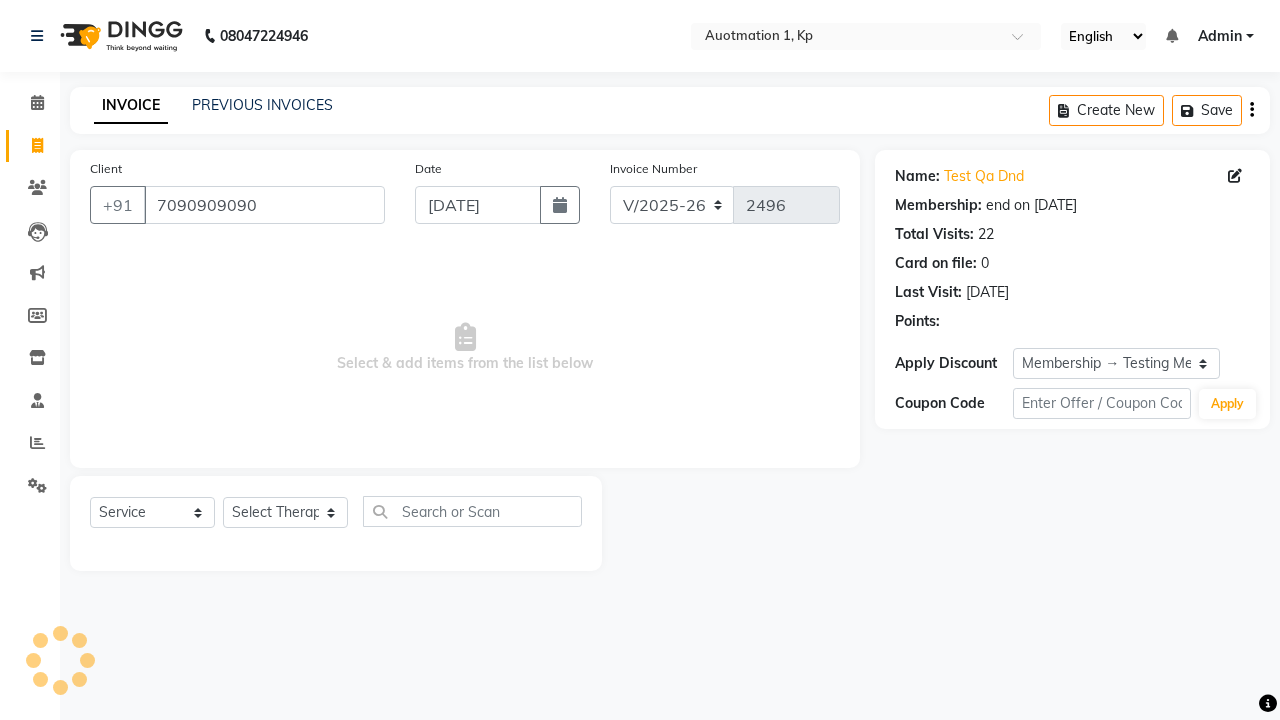 select on "package" 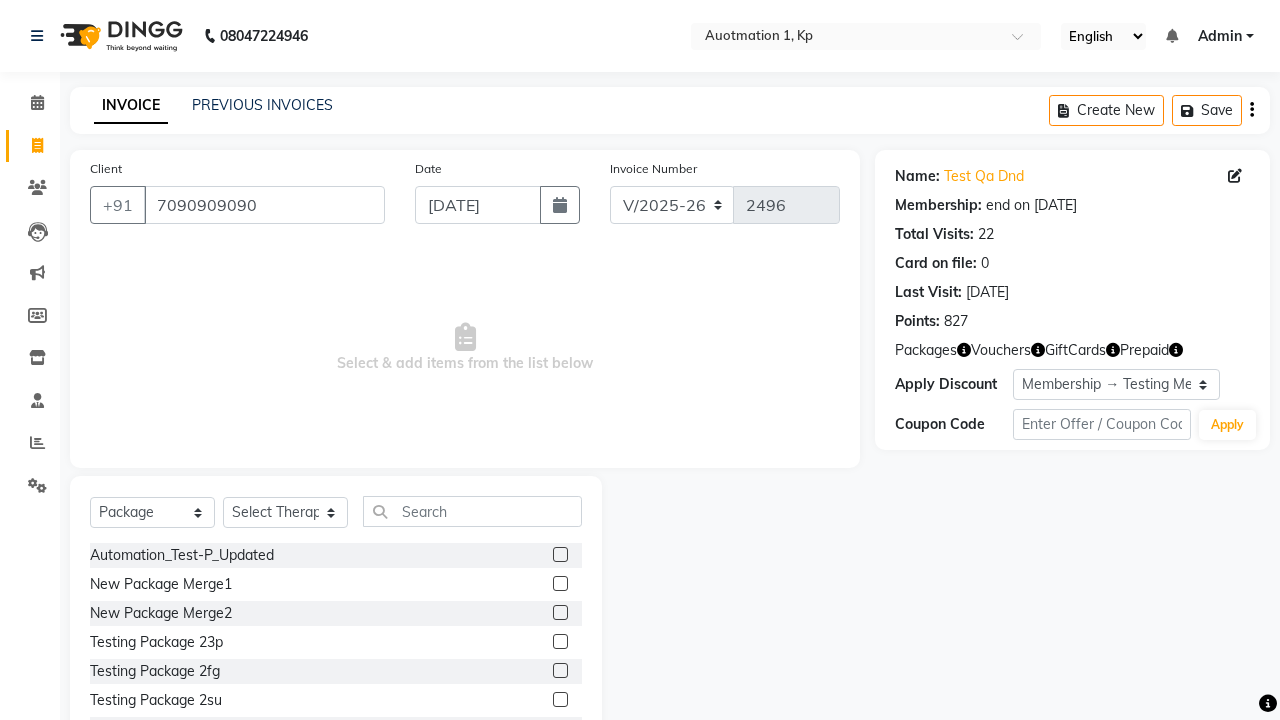 select on "5421" 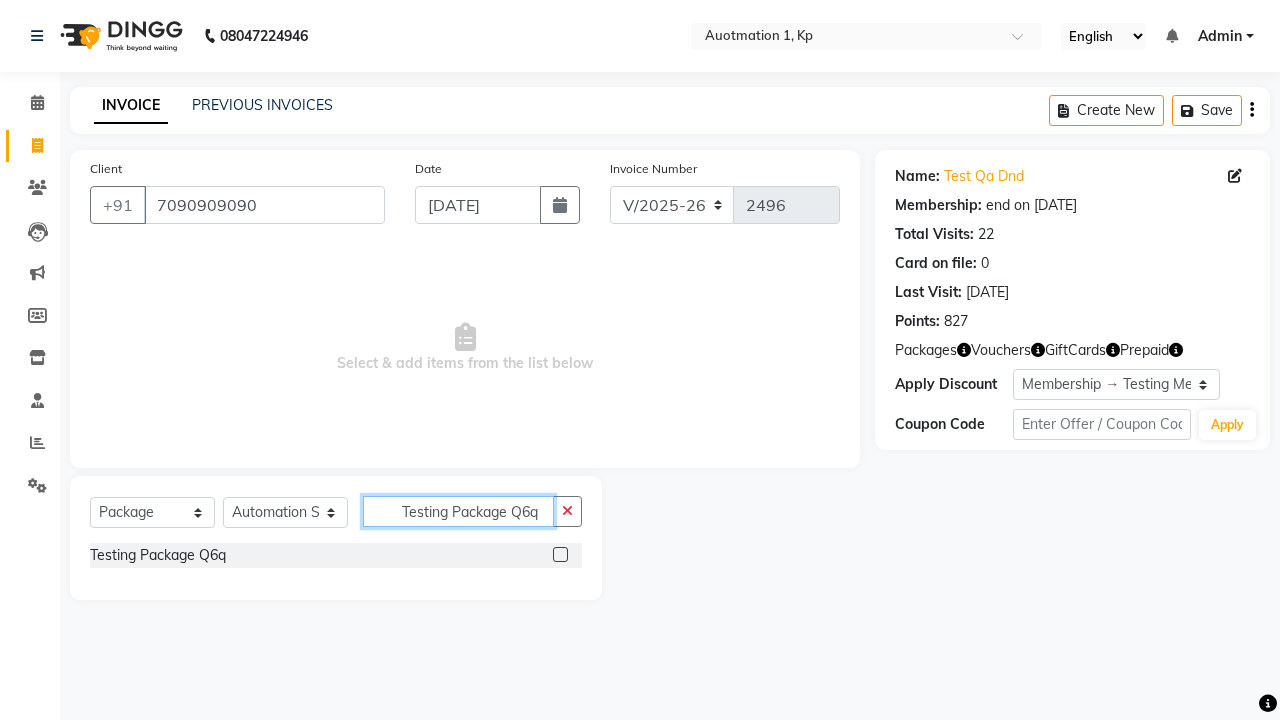 type on "Testing Package Q6q" 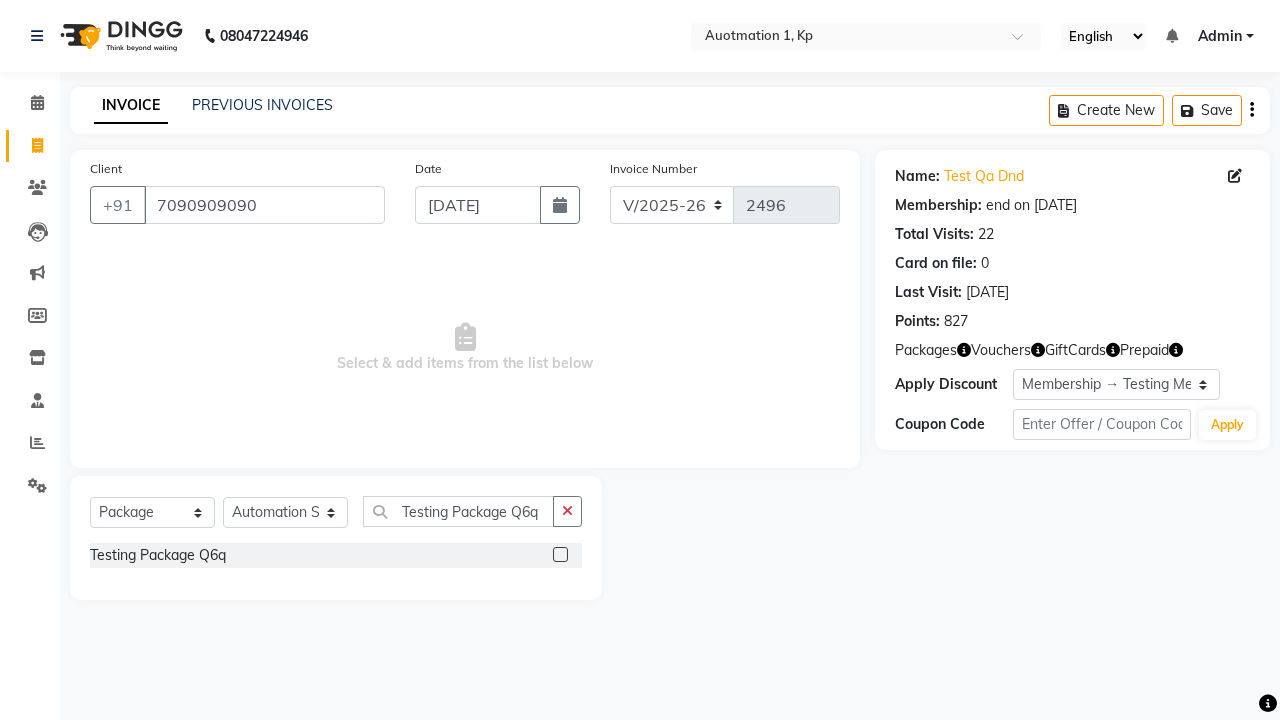 click 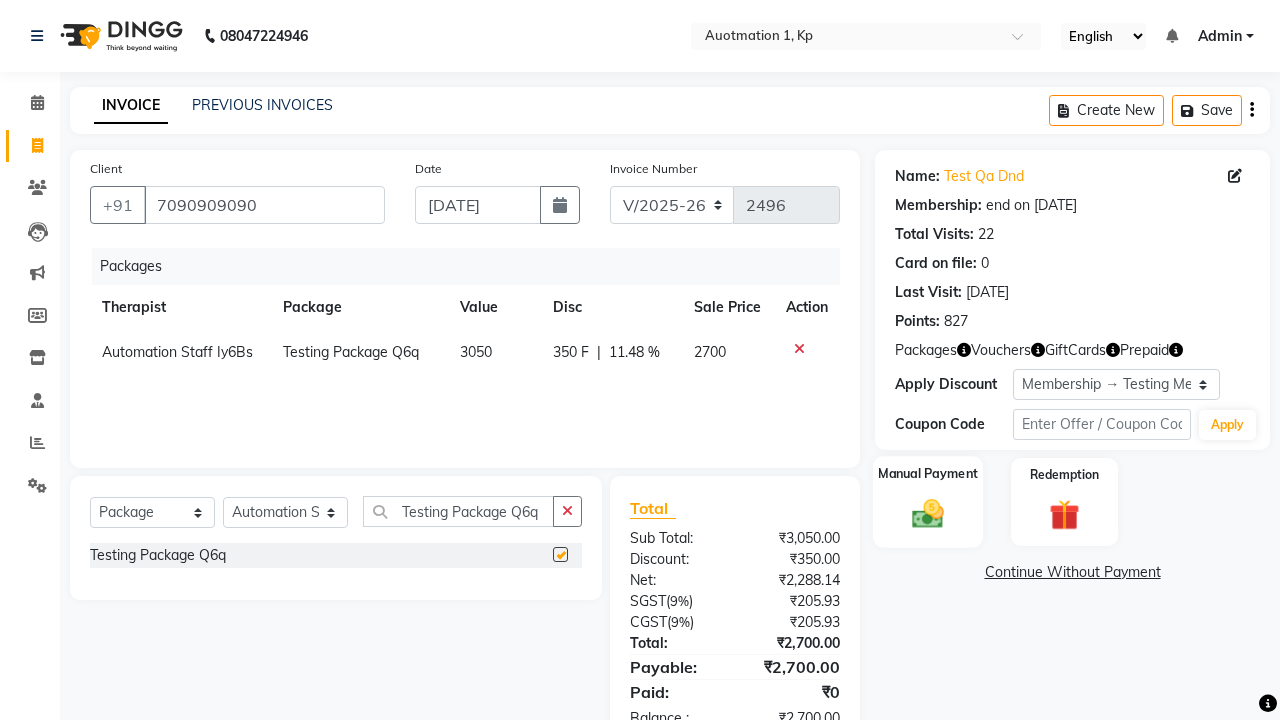 click 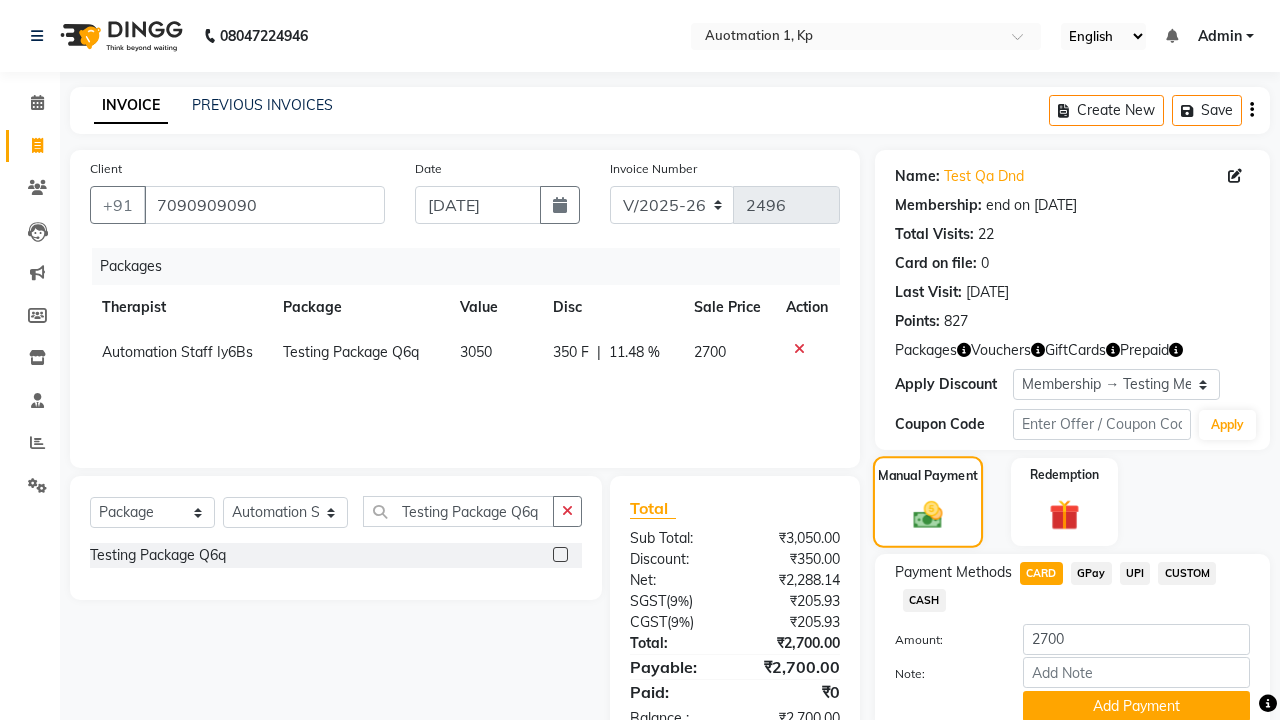 checkbox on "false" 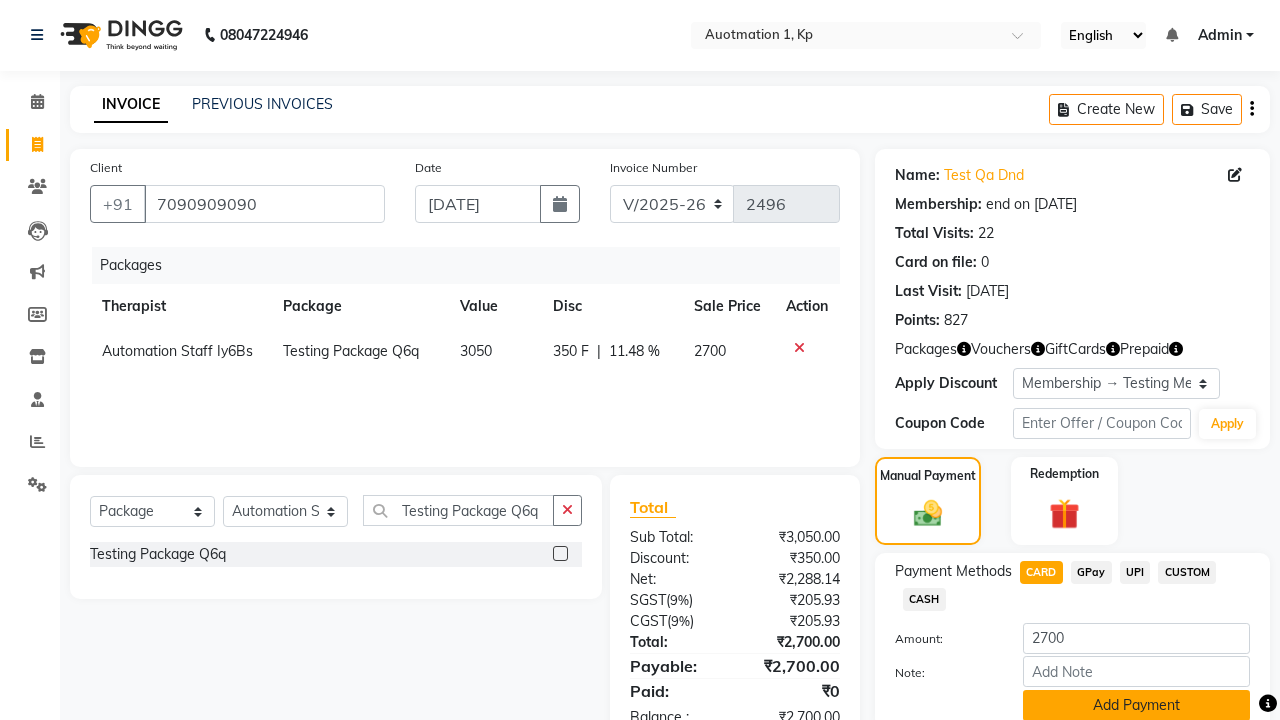 click on "Add Payment" 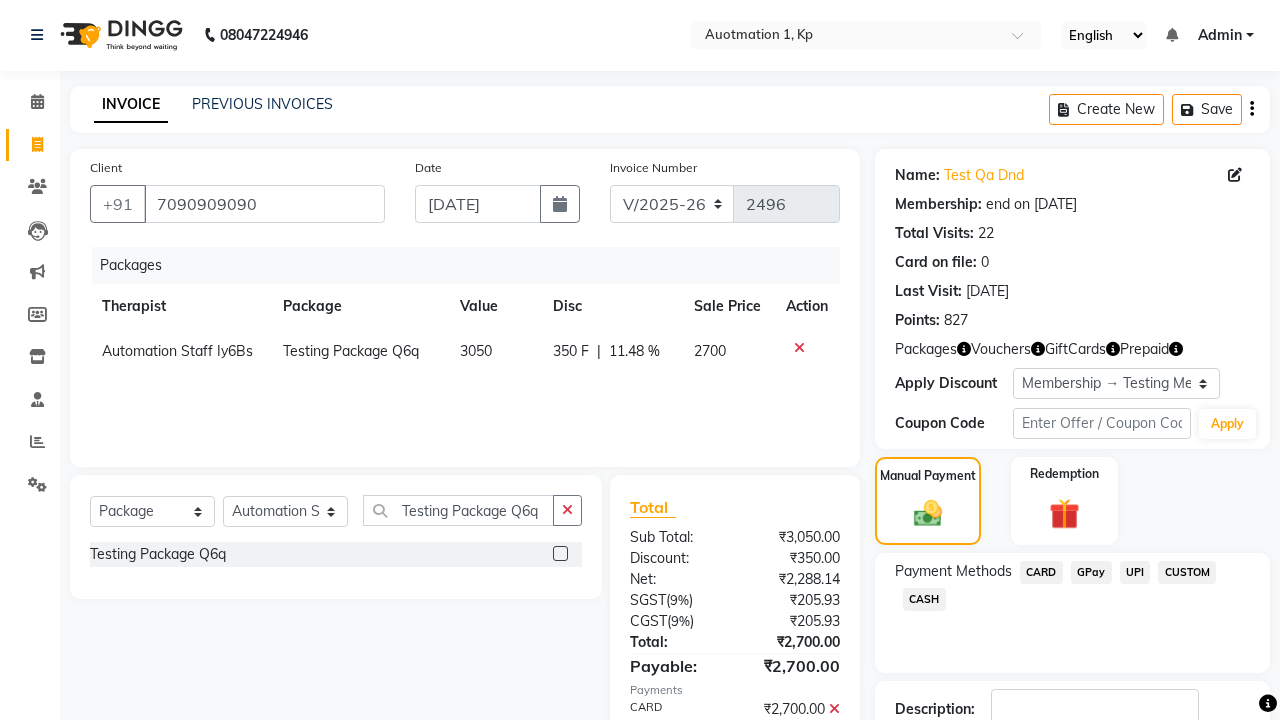 click 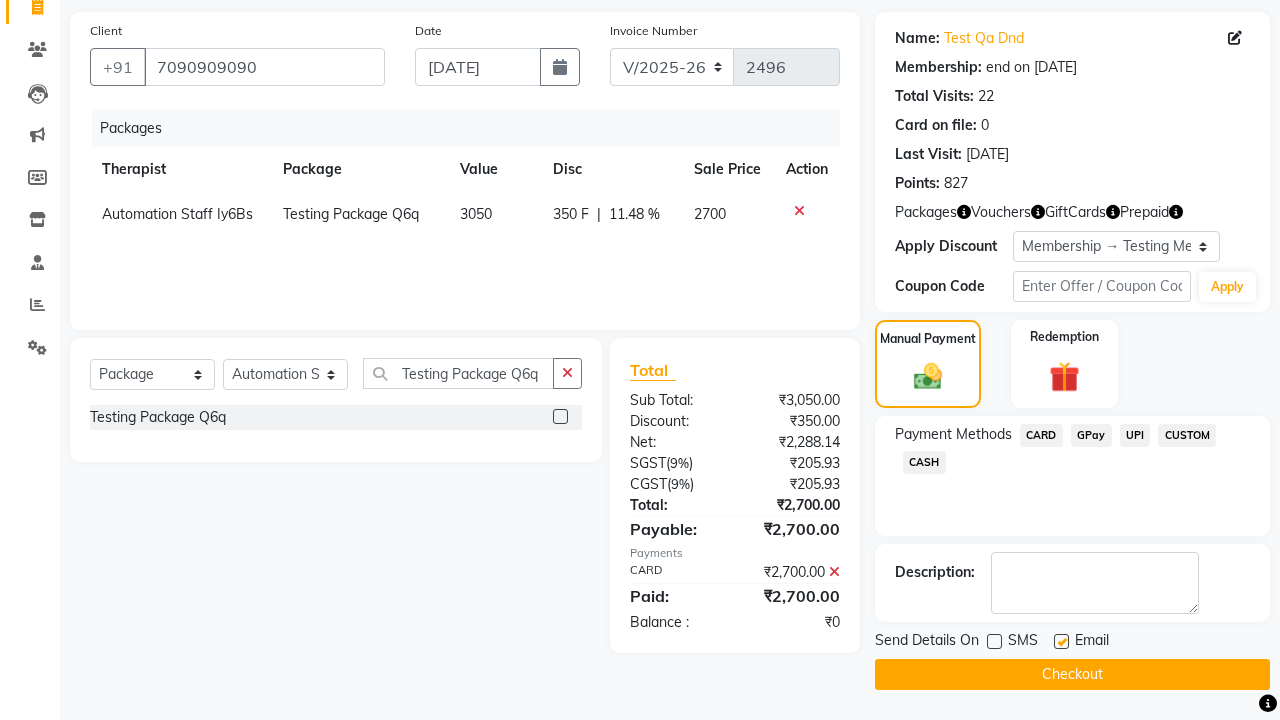 click 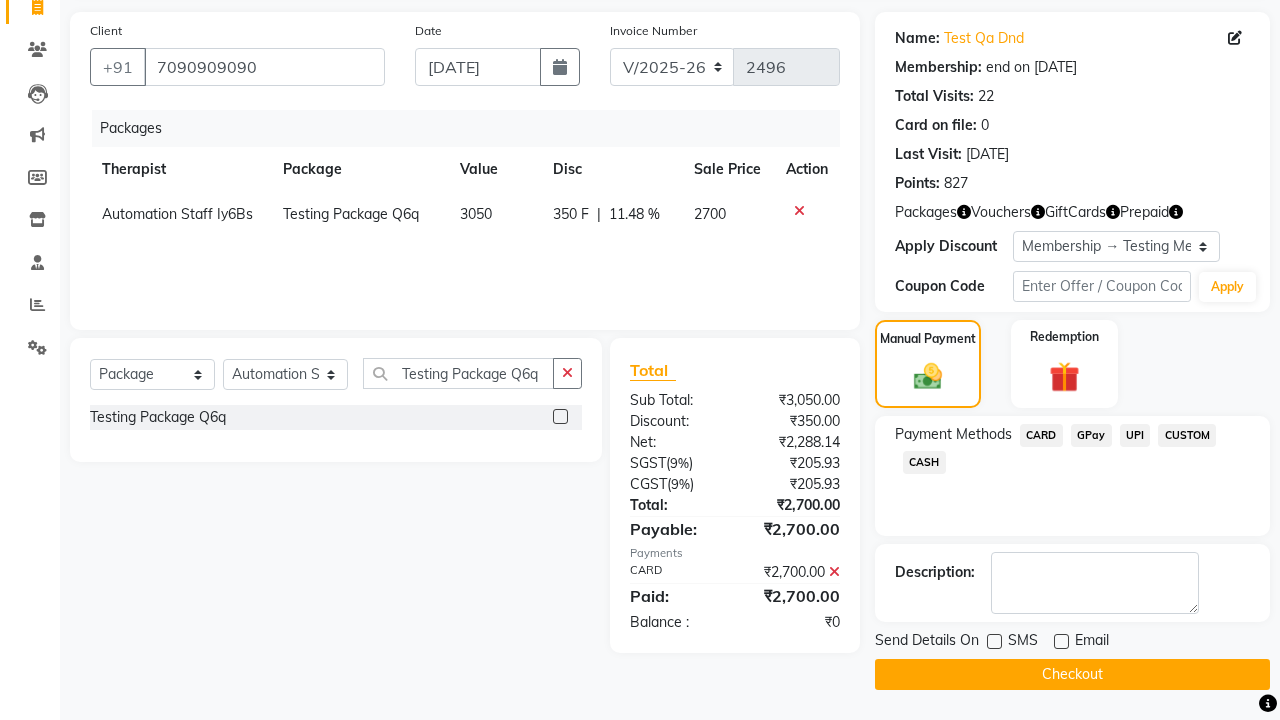click on "Checkout" 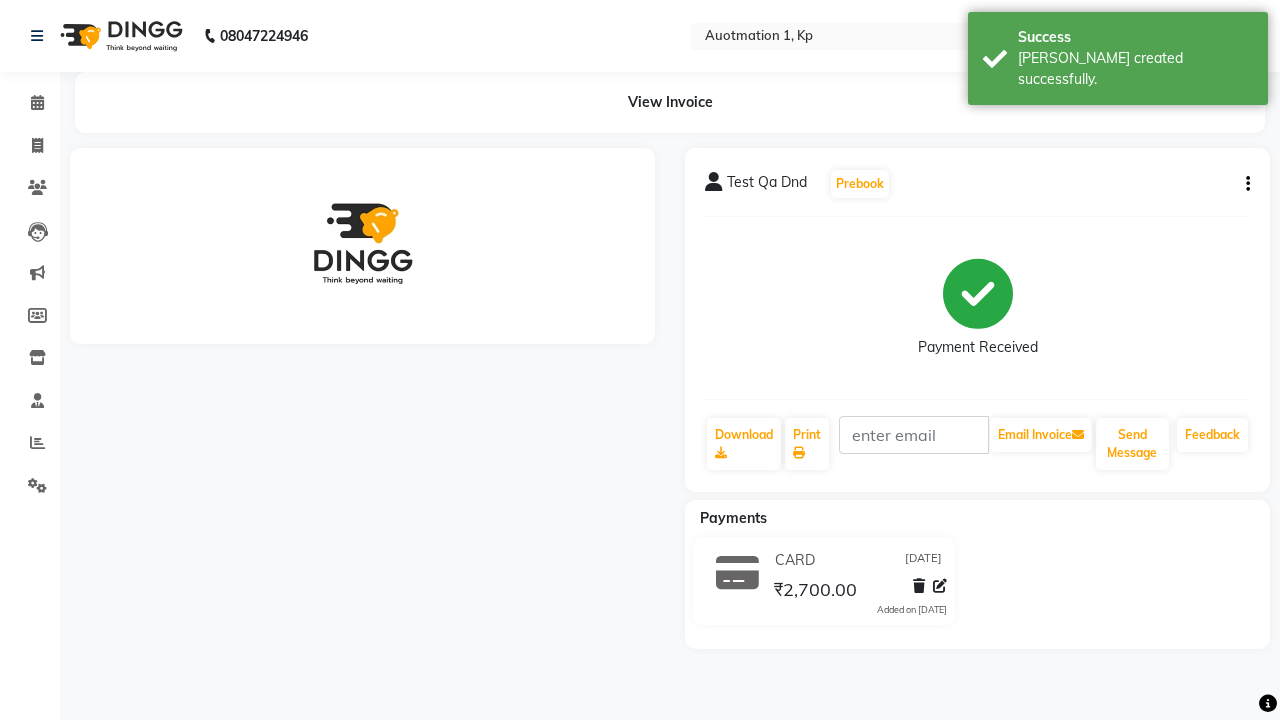 scroll, scrollTop: 0, scrollLeft: 0, axis: both 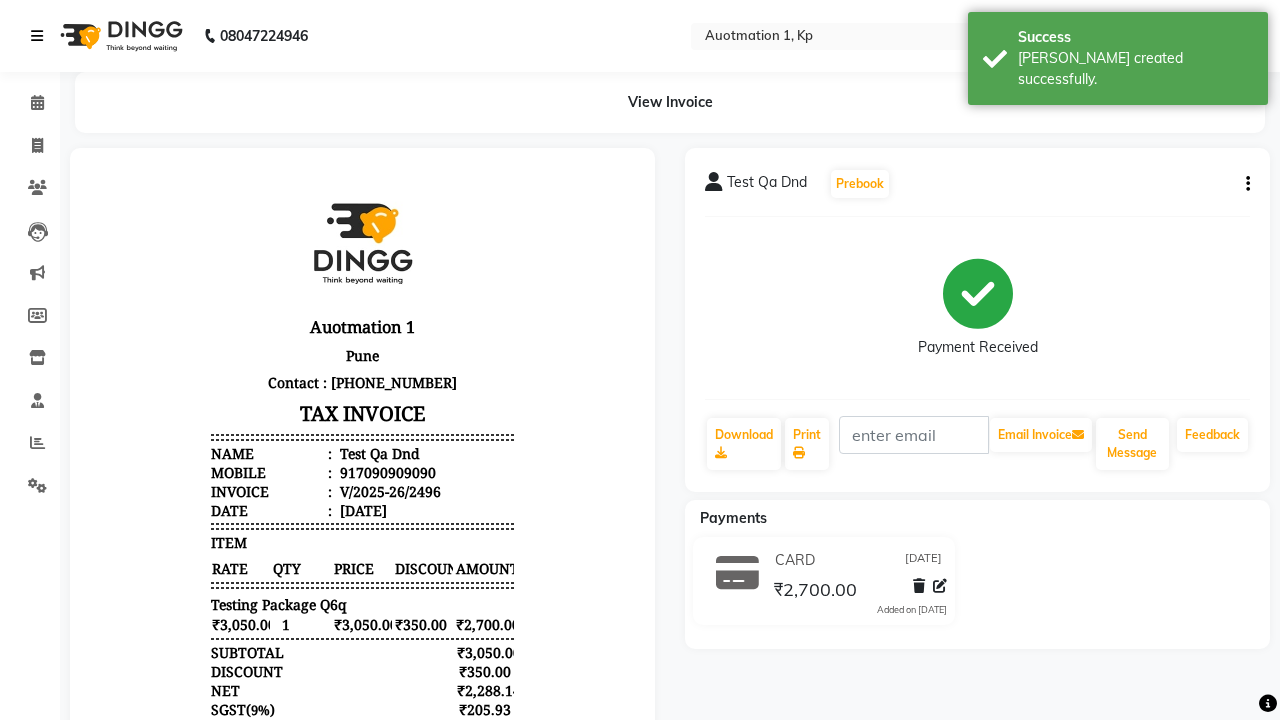 click on "[PERSON_NAME] created successfully." at bounding box center [1135, 69] 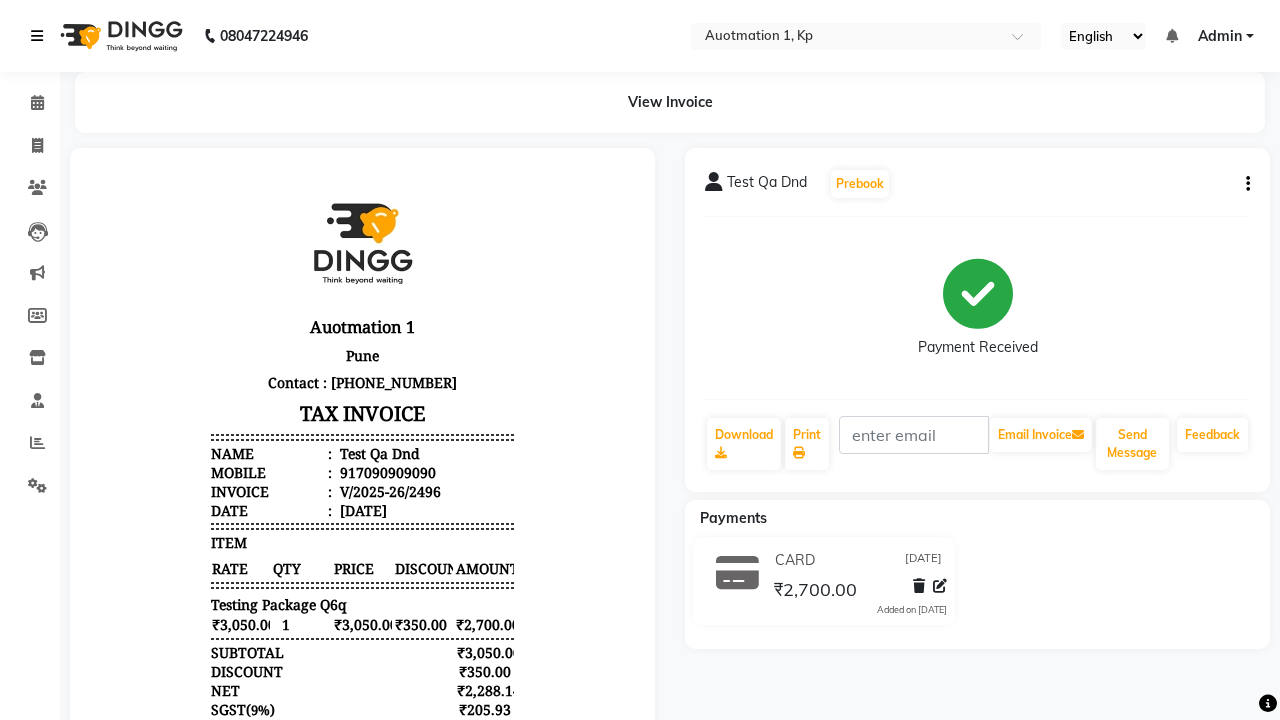 click at bounding box center [37, 36] 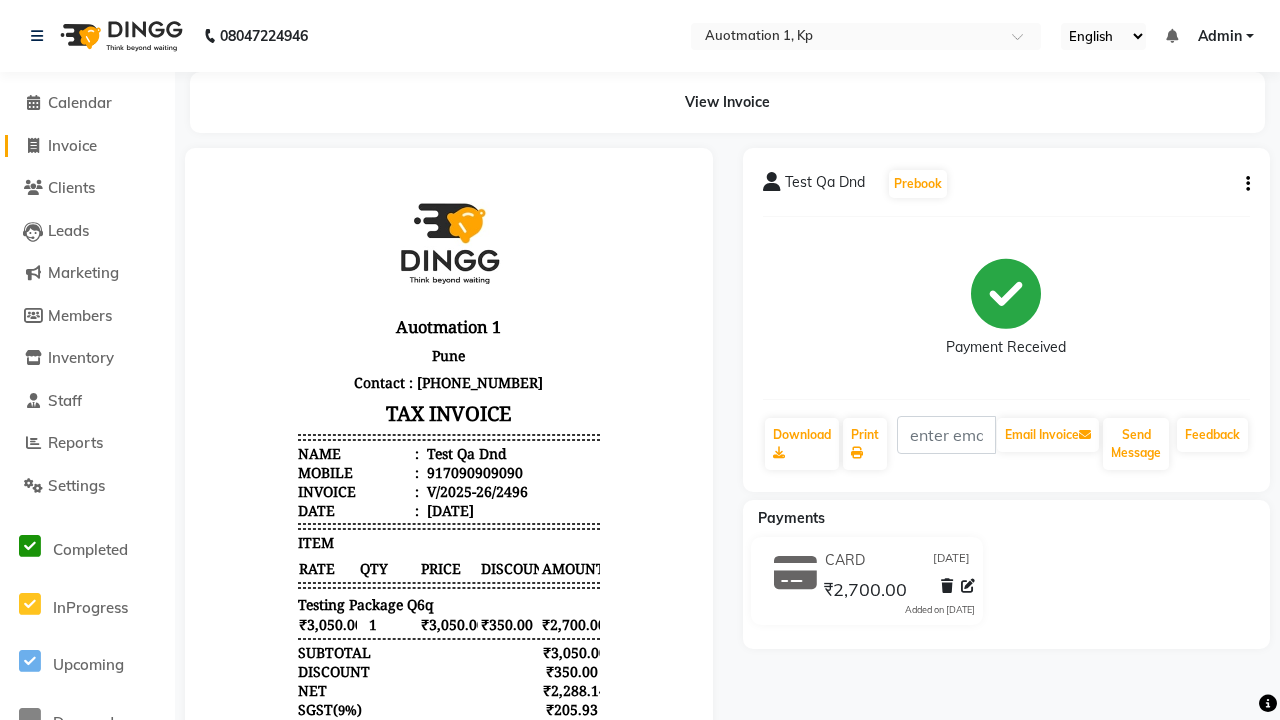 click on "Invoice" 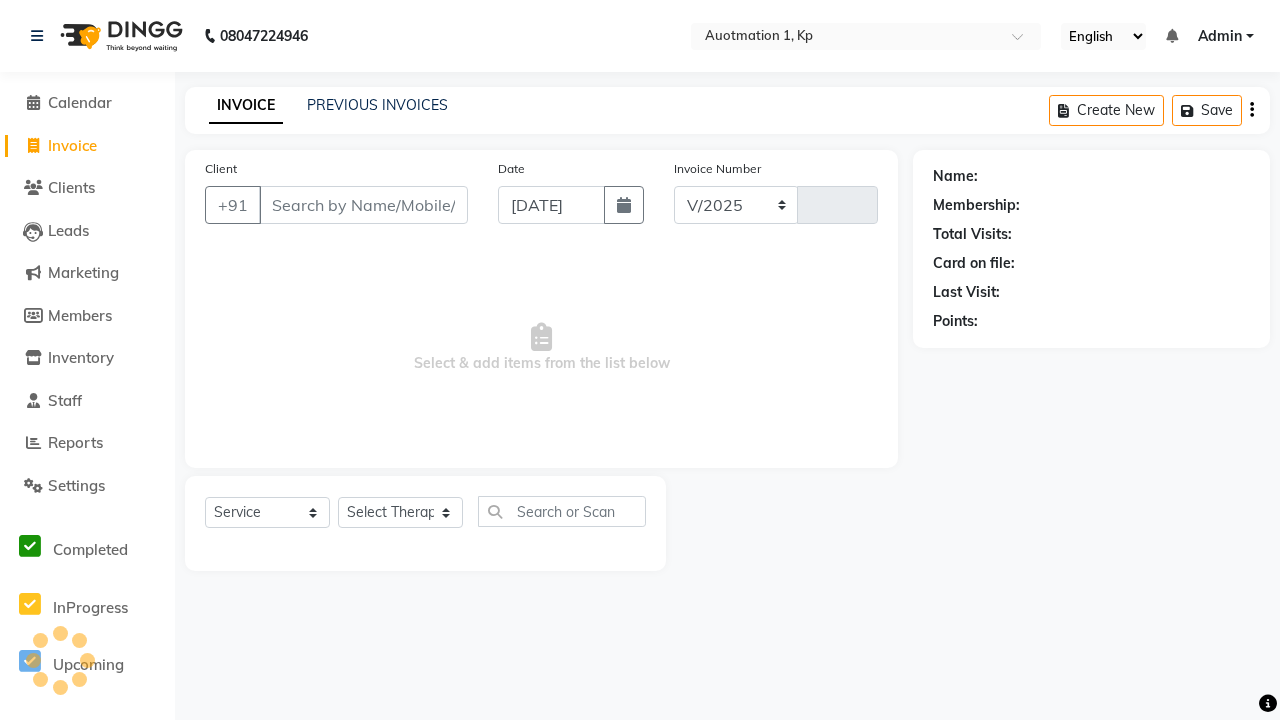 select on "150" 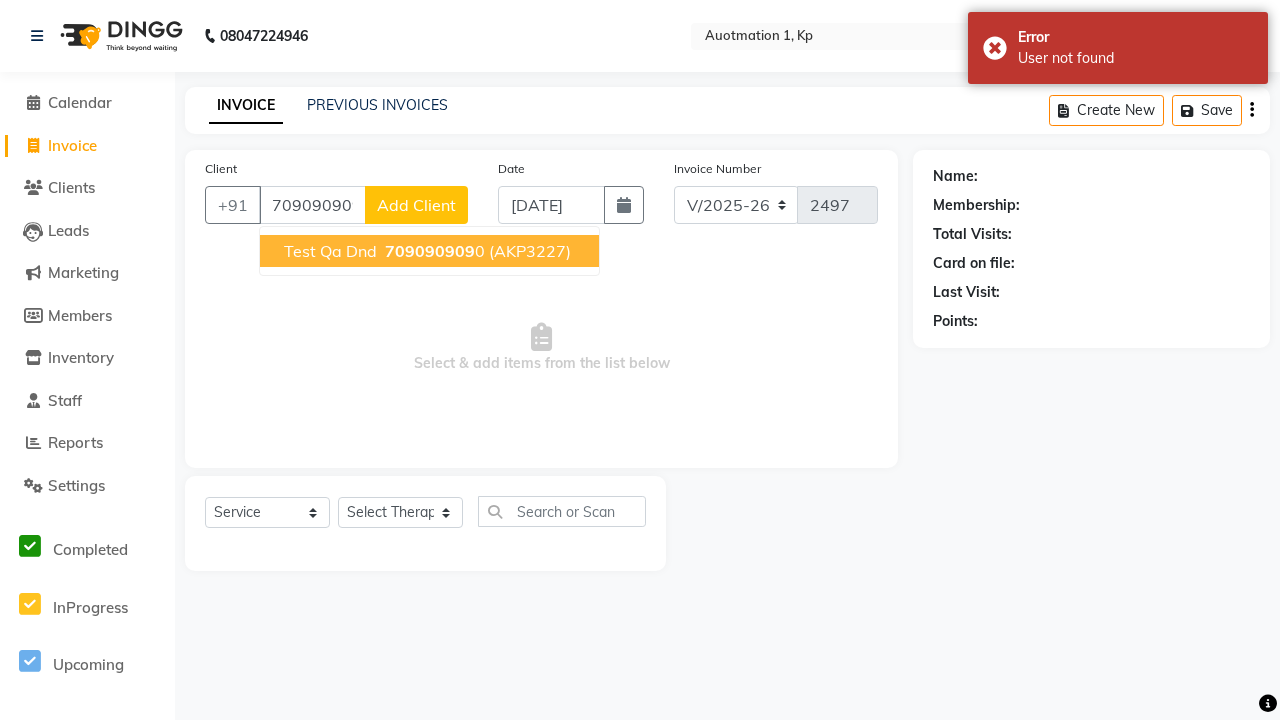 click on "709090909" at bounding box center [430, 251] 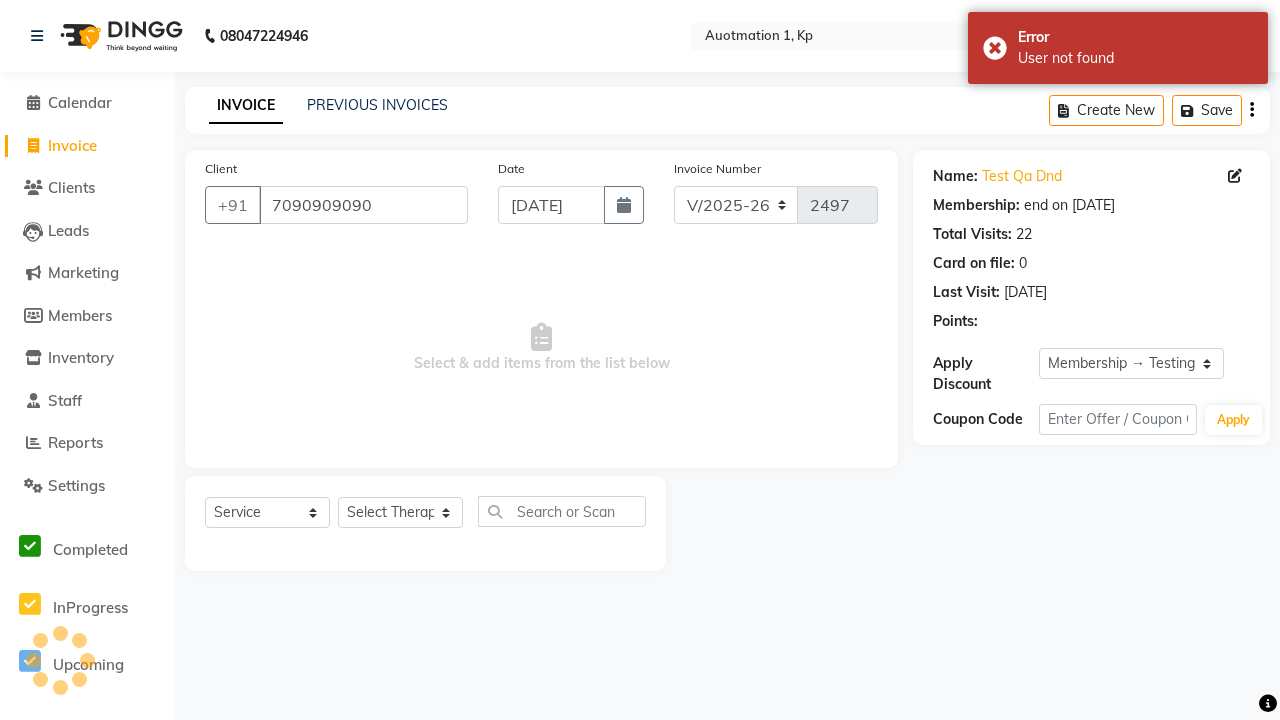 select on "0:" 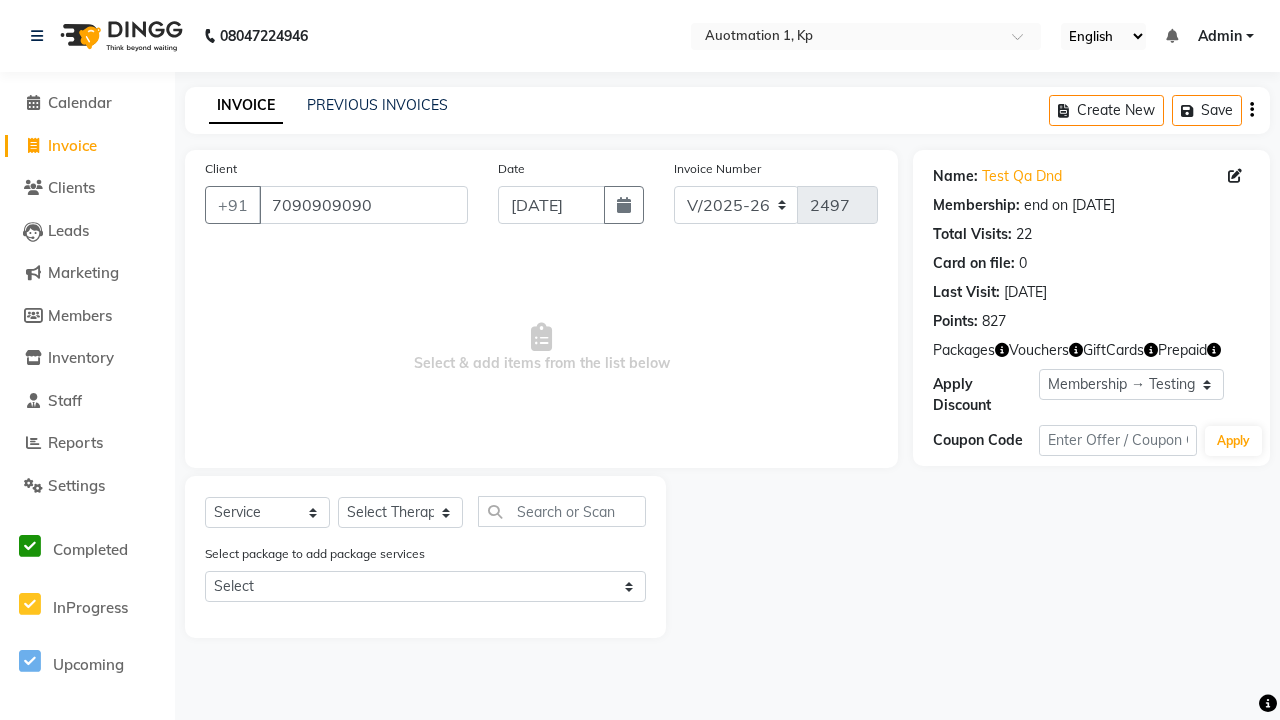 select on "5421" 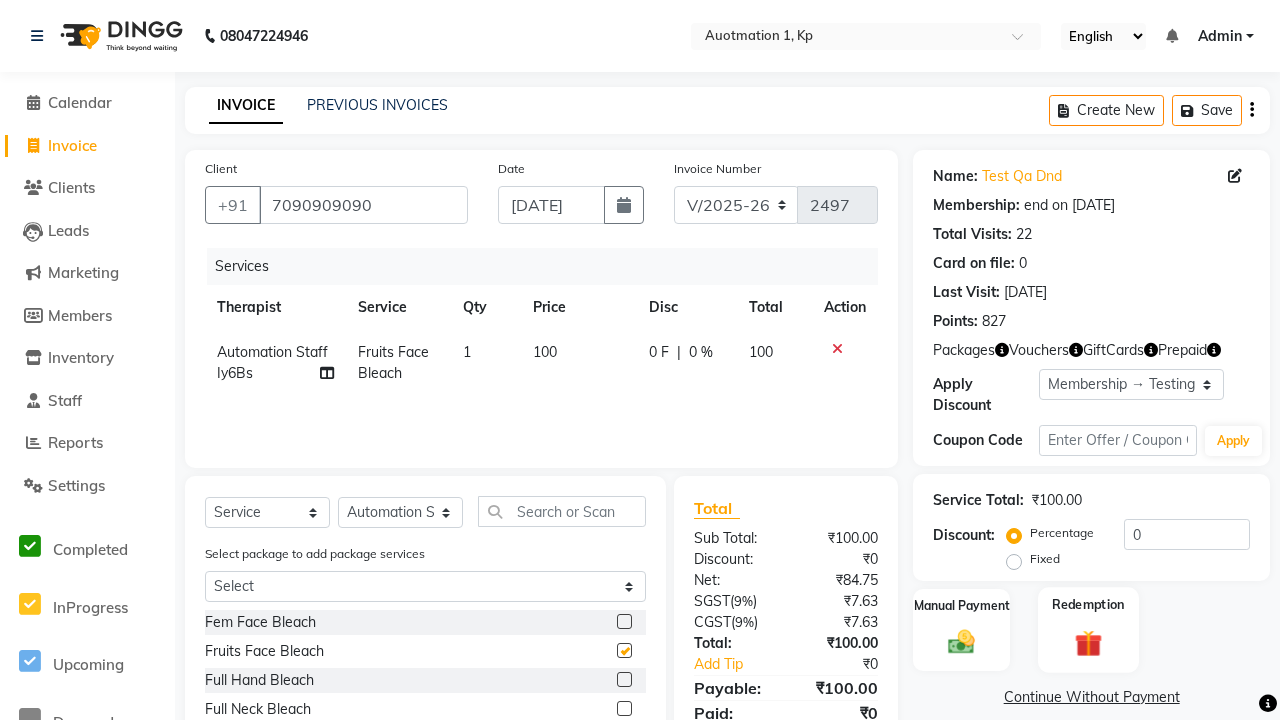 click 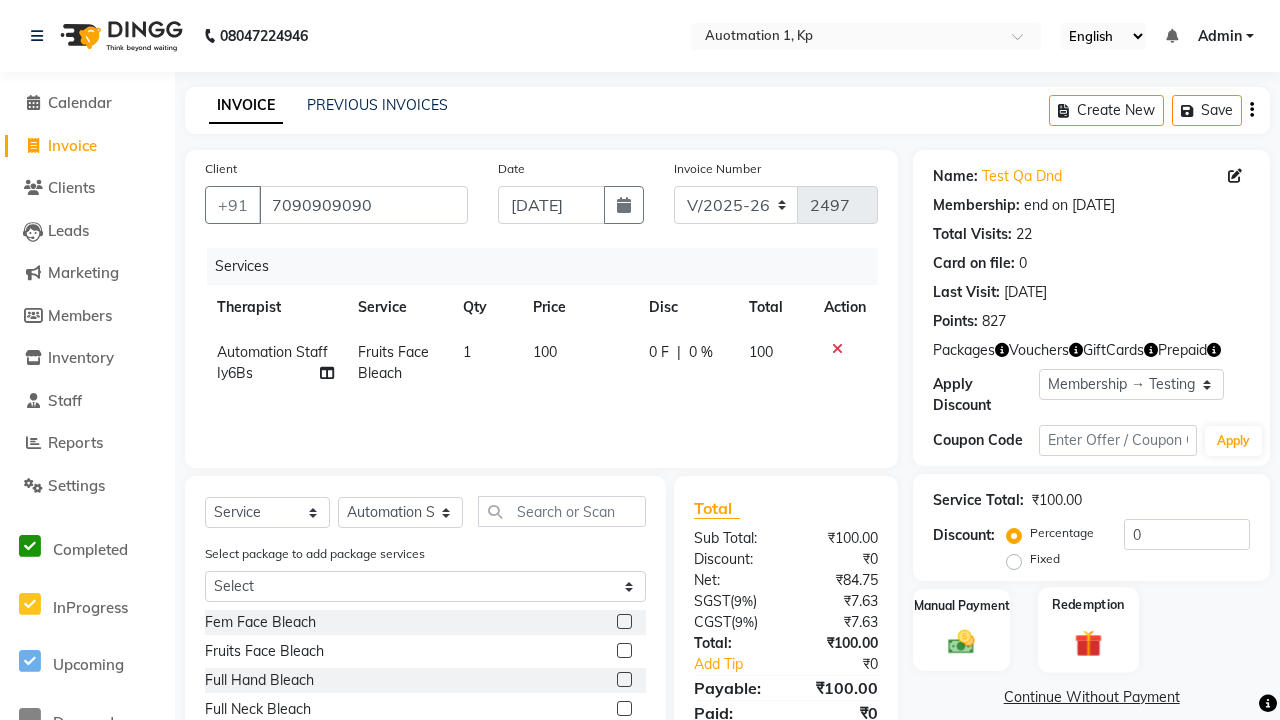 checkbox on "false" 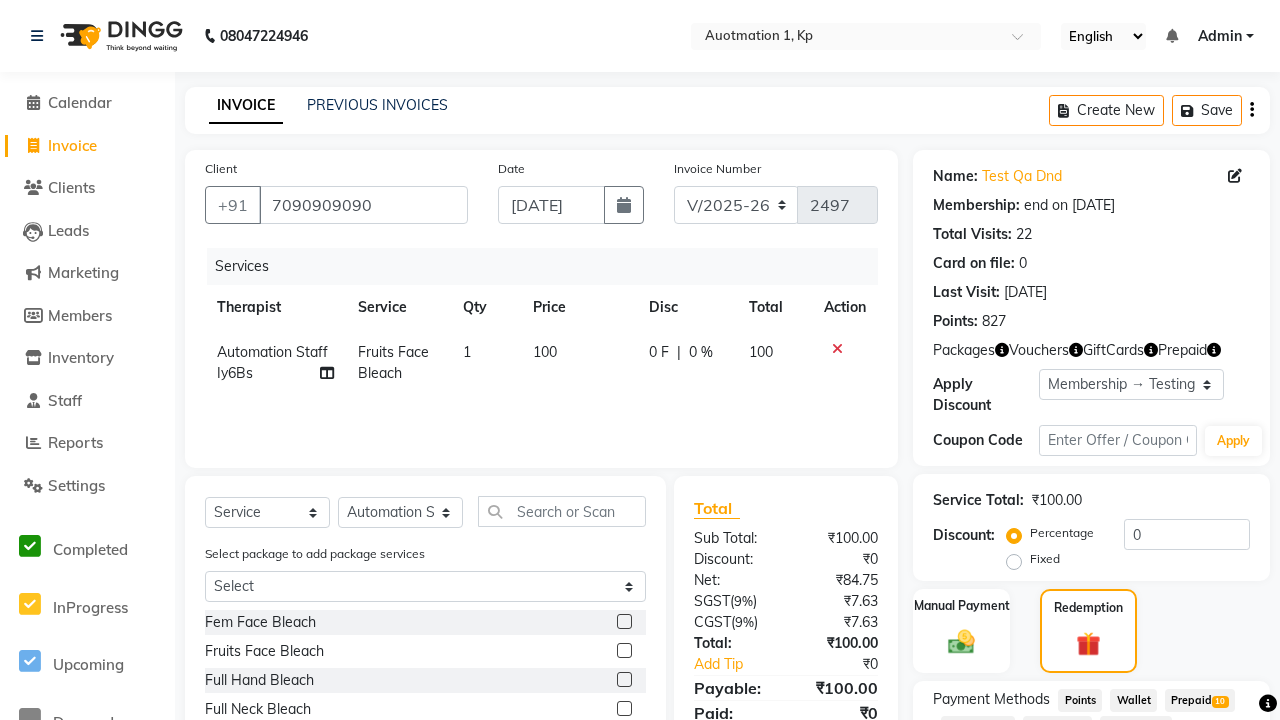 click on "Package  43" 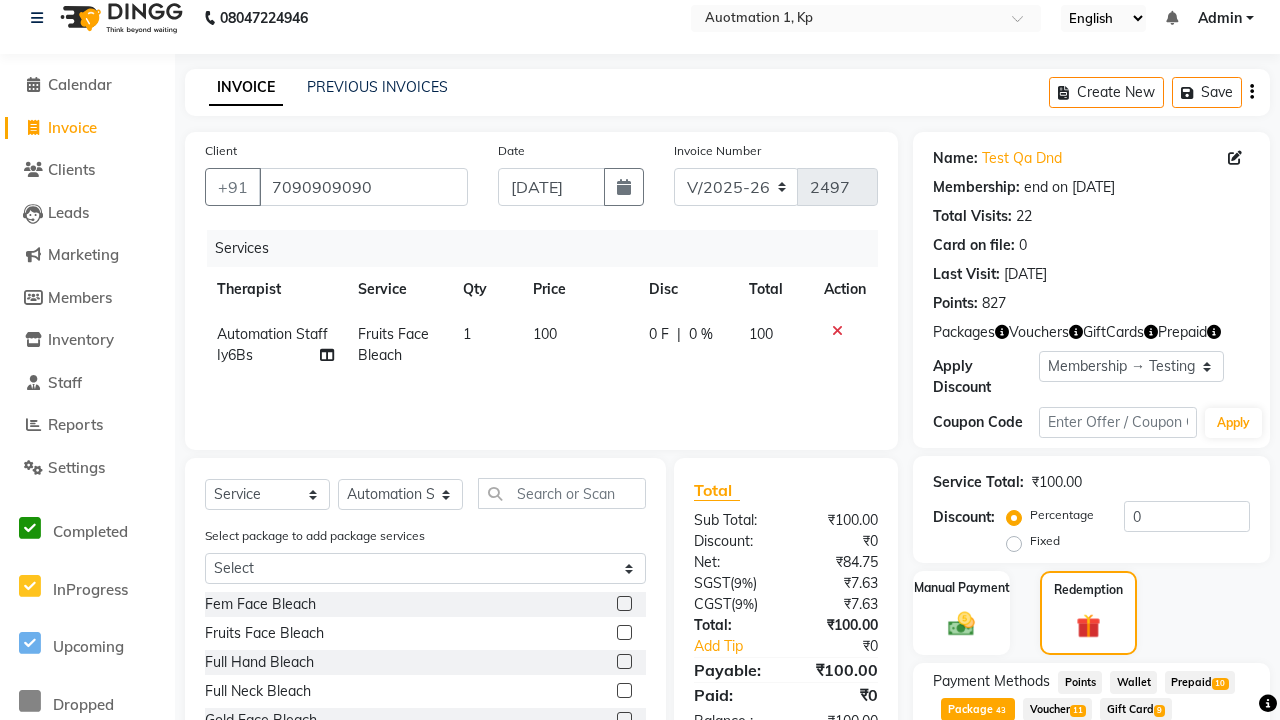 scroll, scrollTop: 340, scrollLeft: 0, axis: vertical 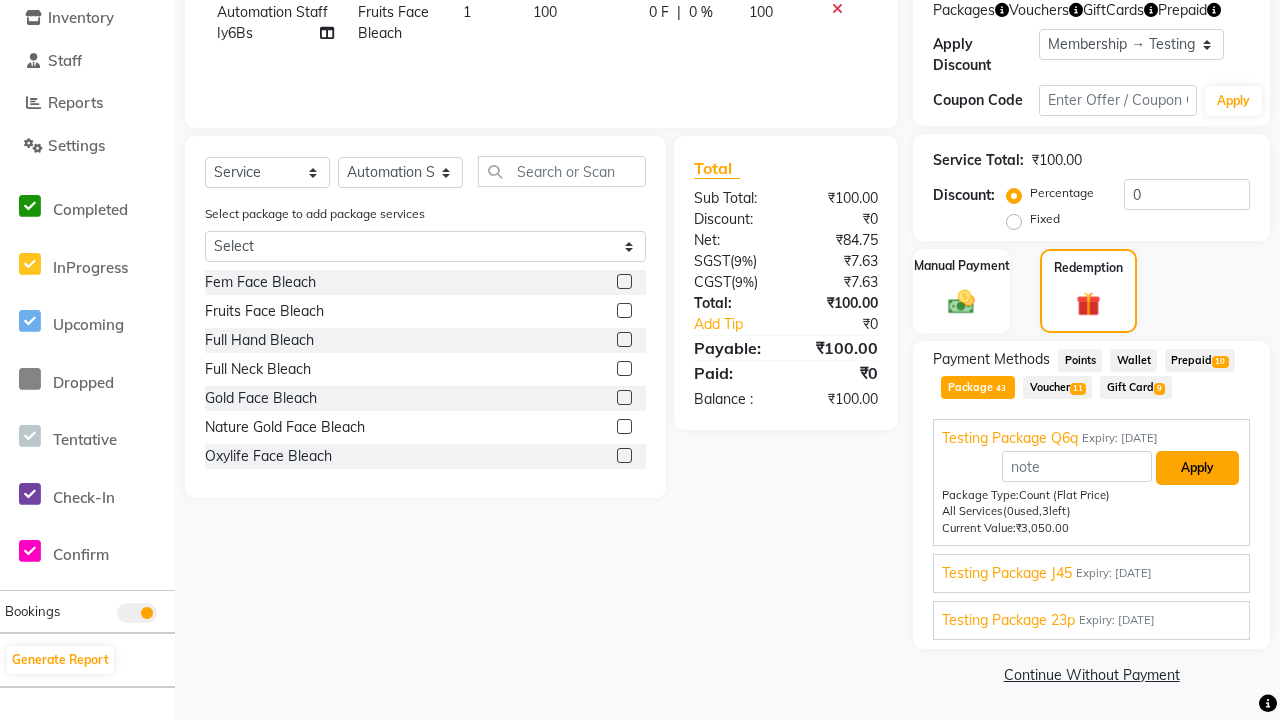 click on "Apply" at bounding box center [1197, 468] 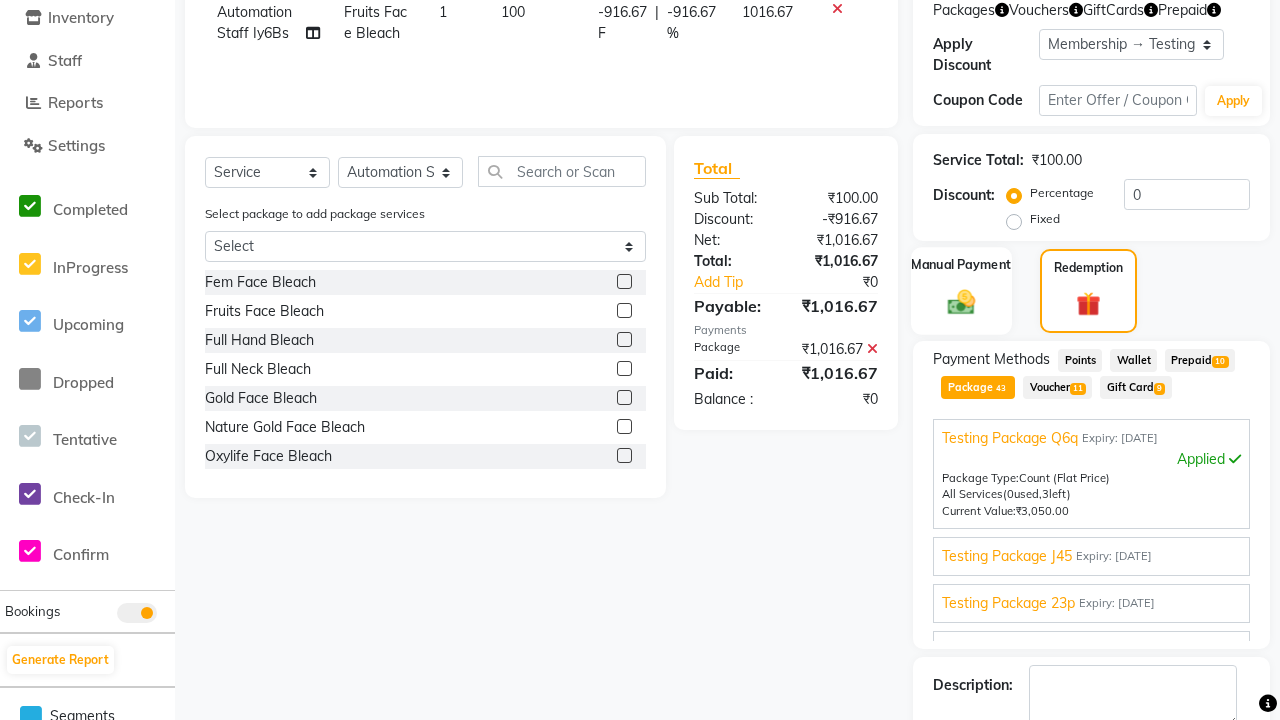 click 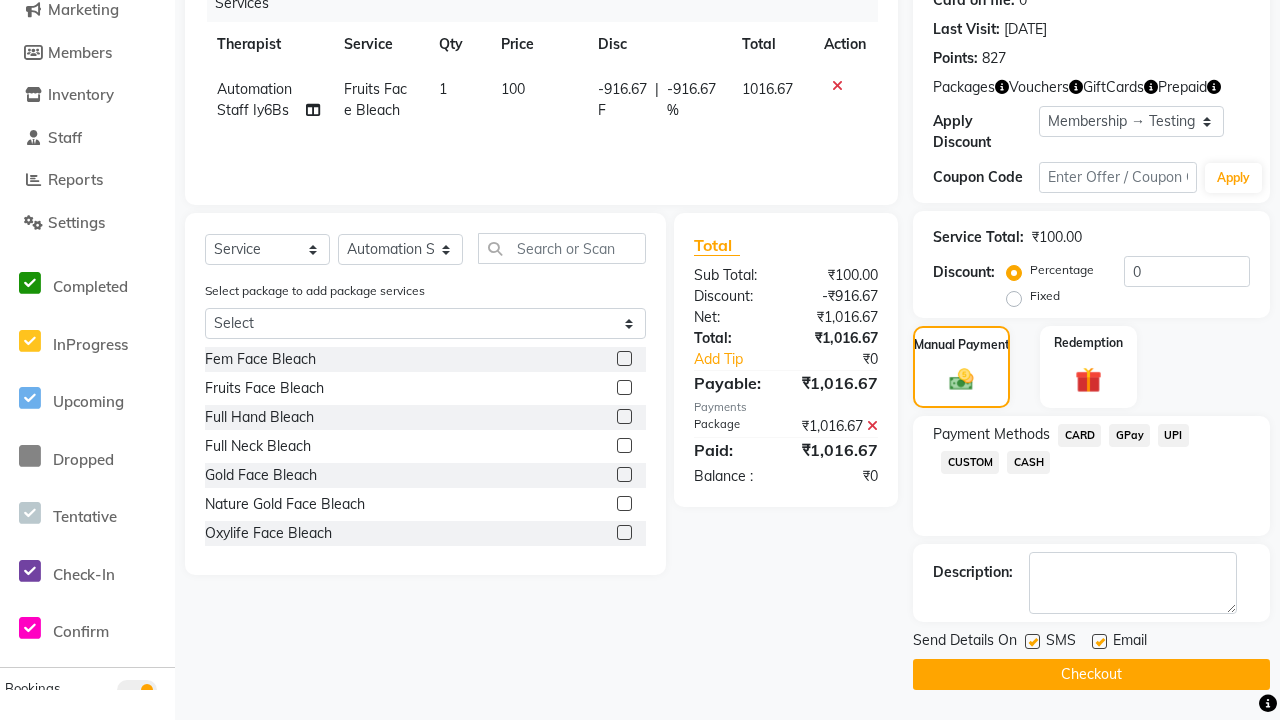 click on "CARD" 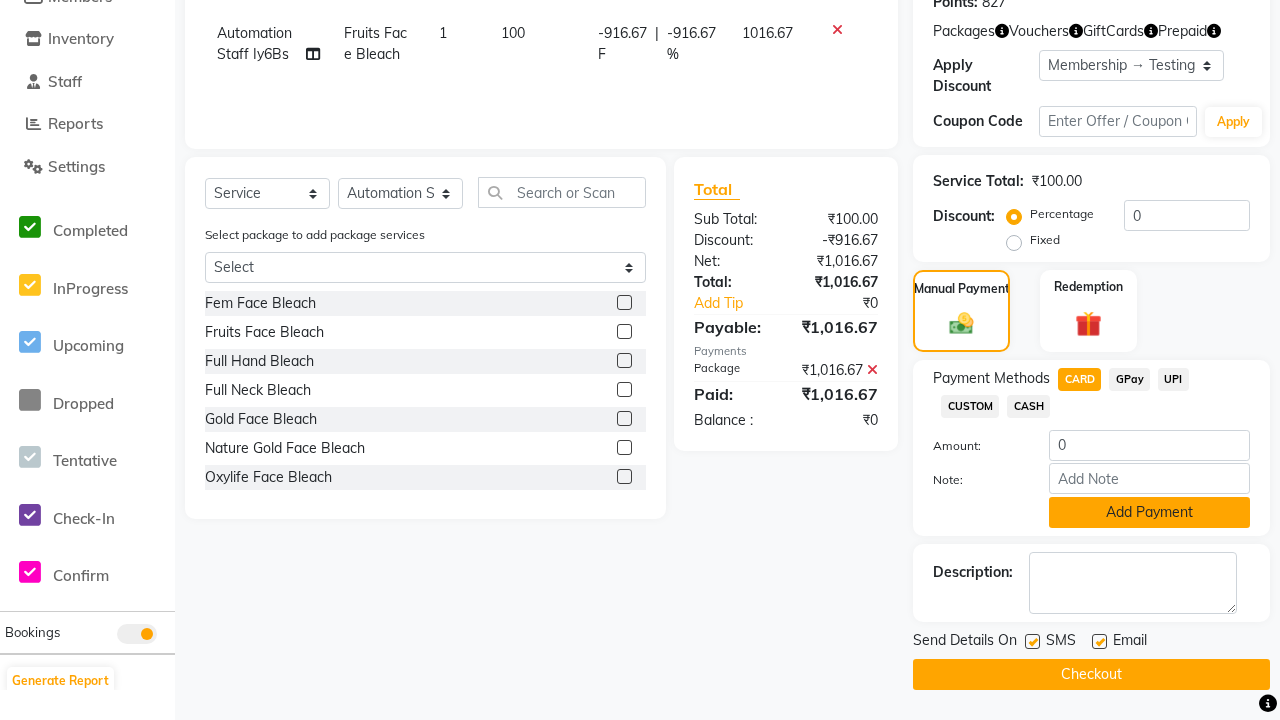 click on "Add Payment" 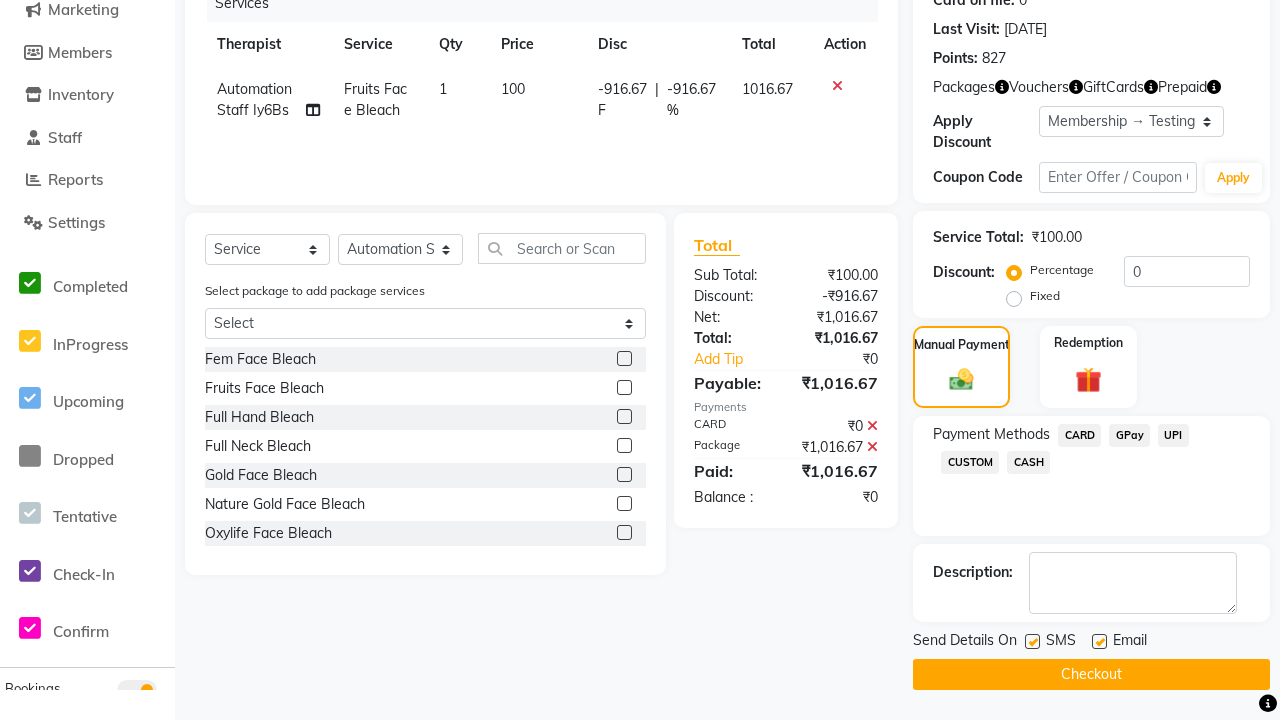scroll, scrollTop: 263, scrollLeft: 0, axis: vertical 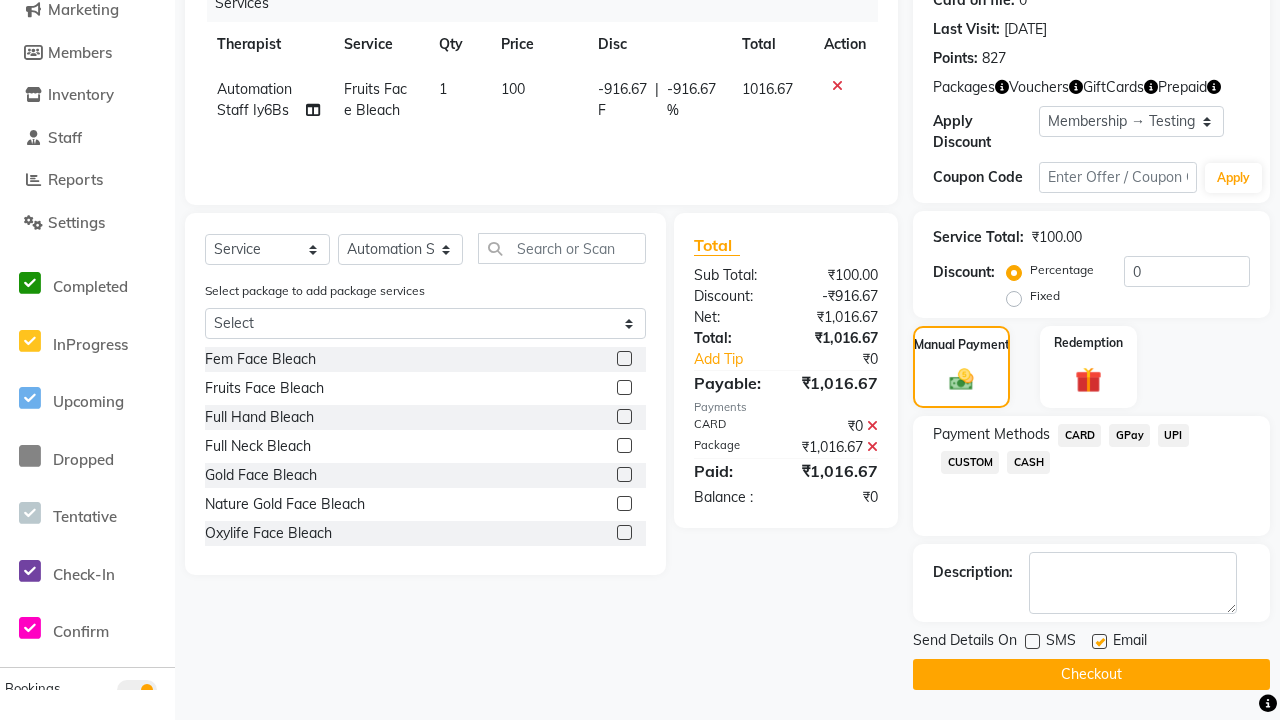 click 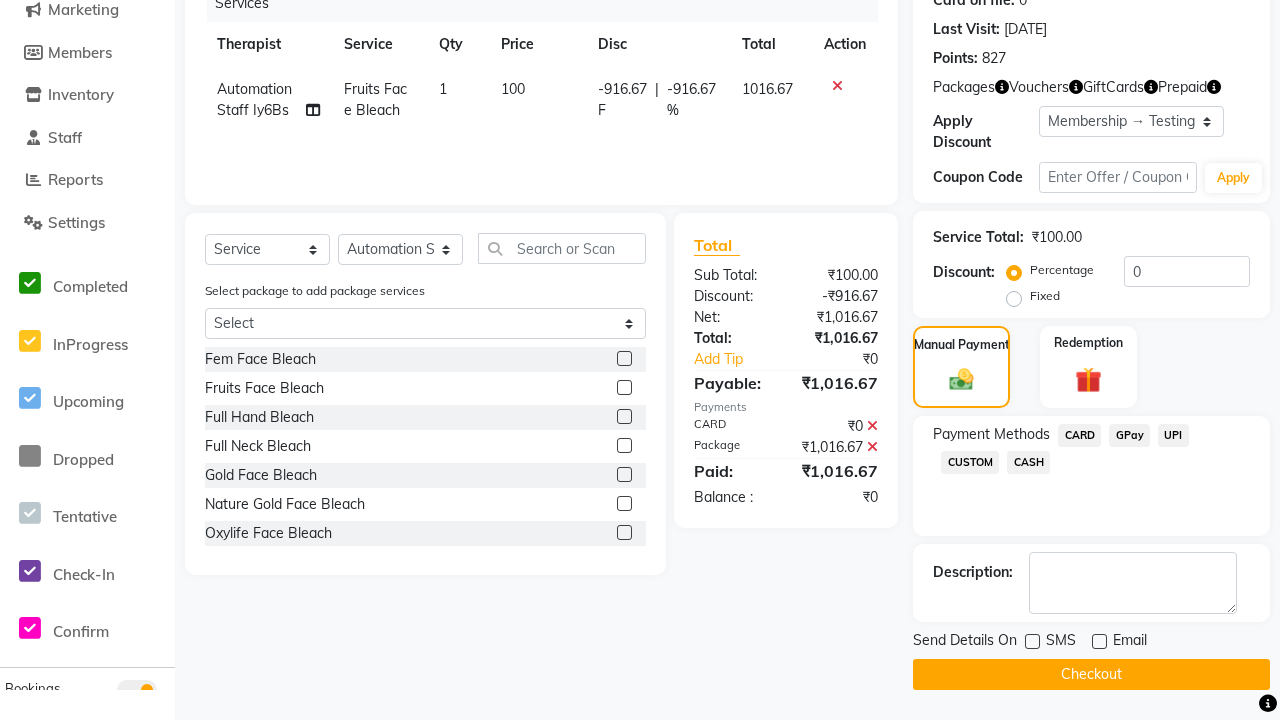 click on "Checkout" 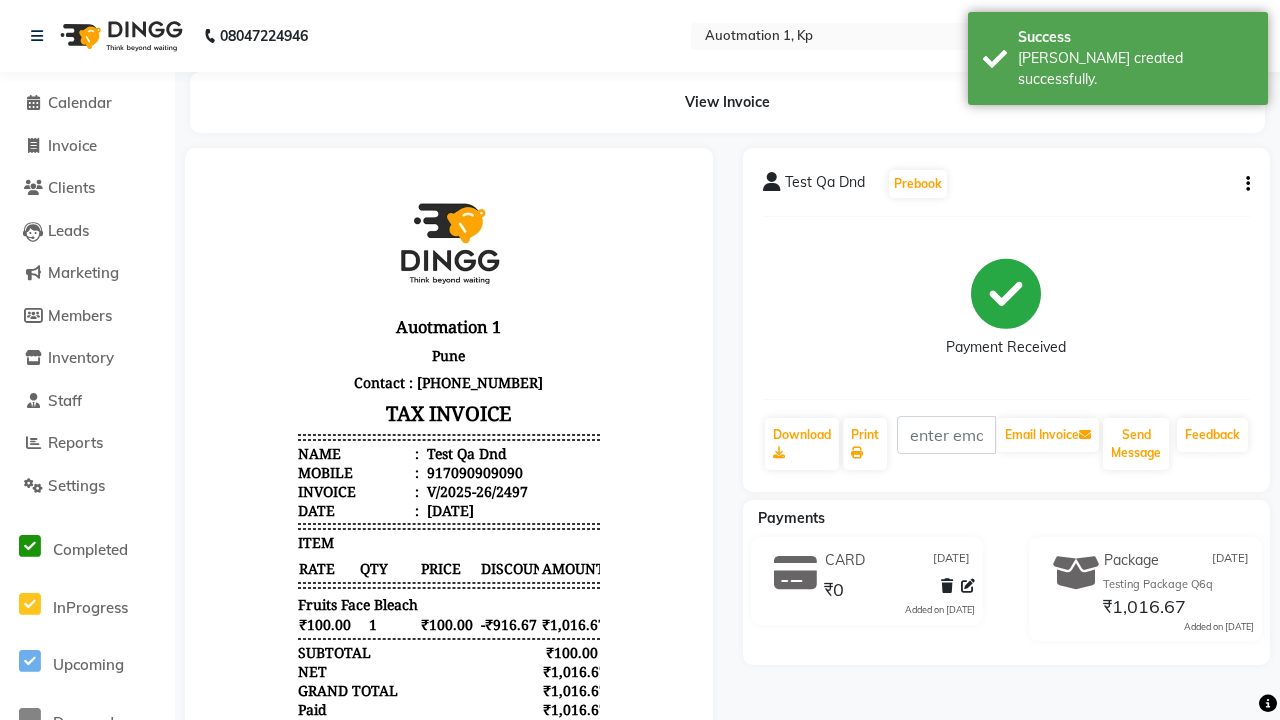 scroll, scrollTop: 0, scrollLeft: 0, axis: both 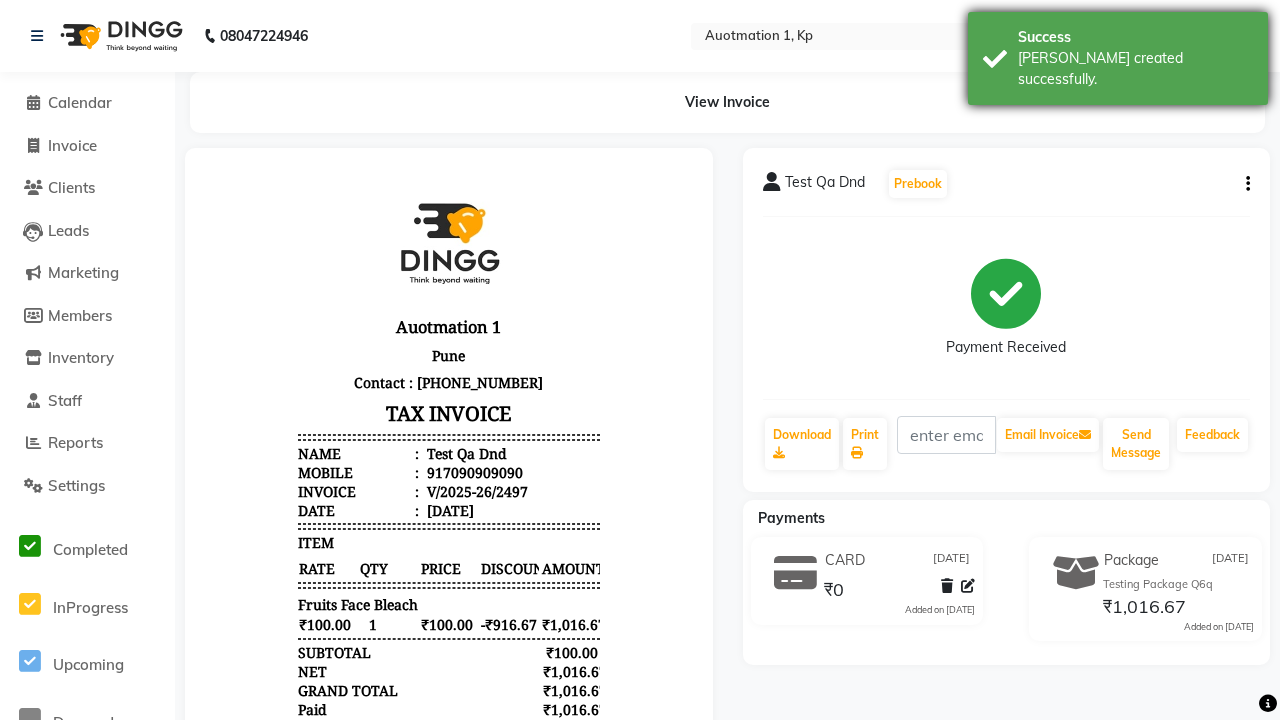 click on "[PERSON_NAME] created successfully." at bounding box center [1135, 69] 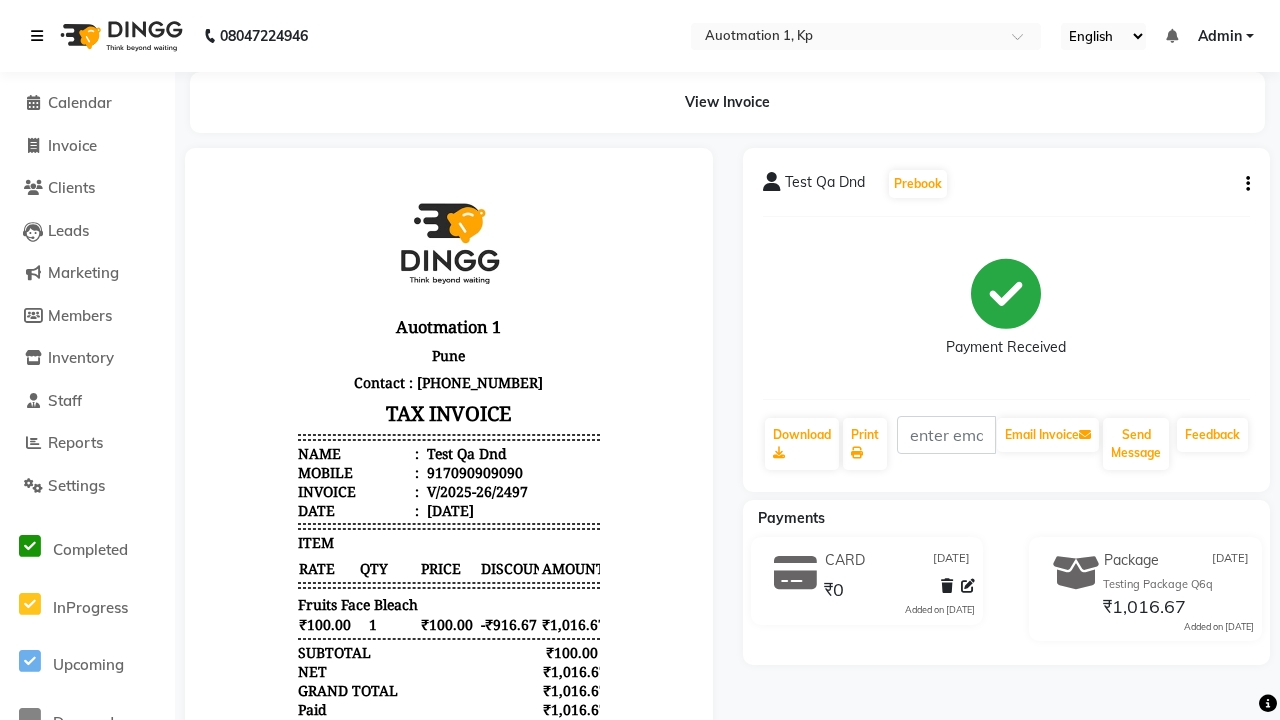 click at bounding box center [37, 36] 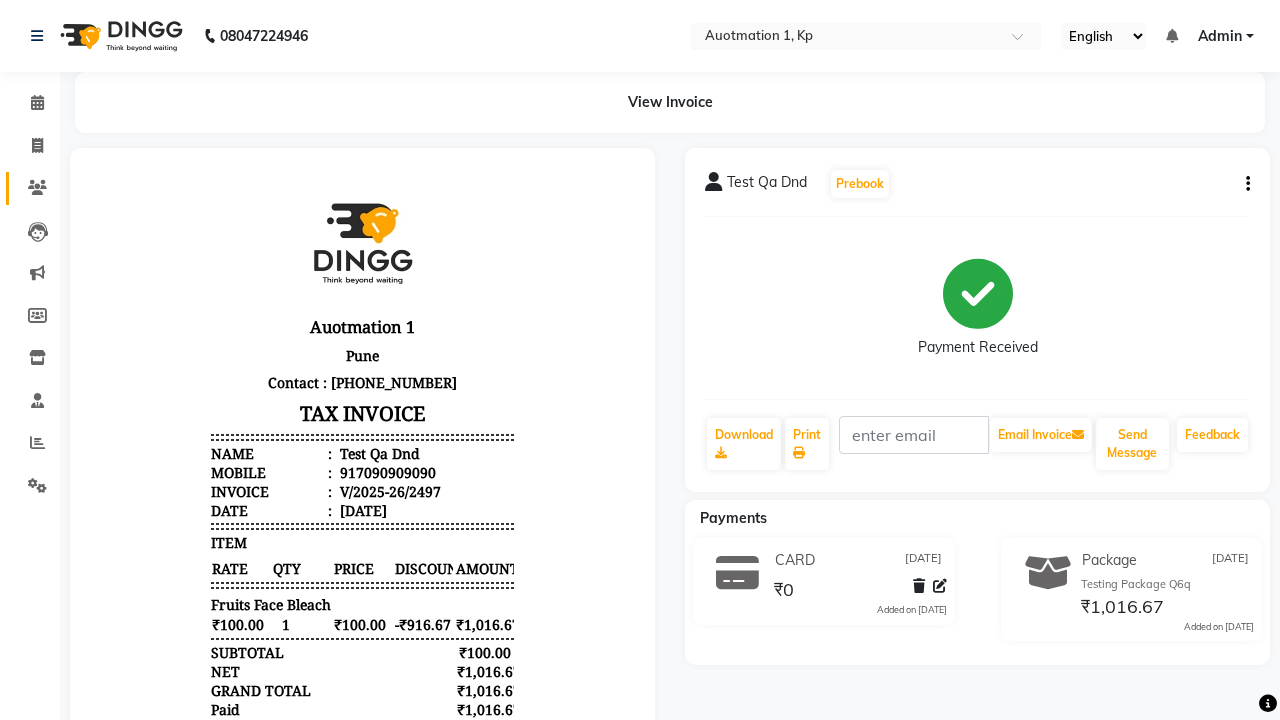 click 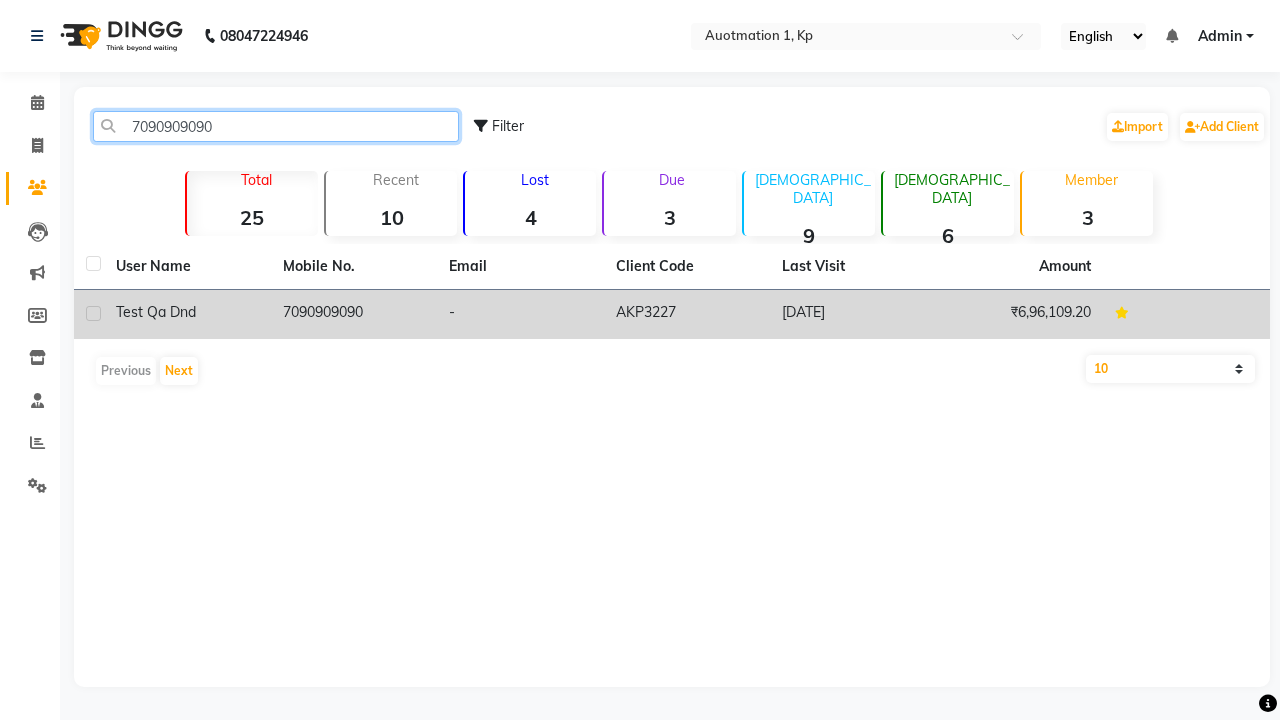 type on "7090909090" 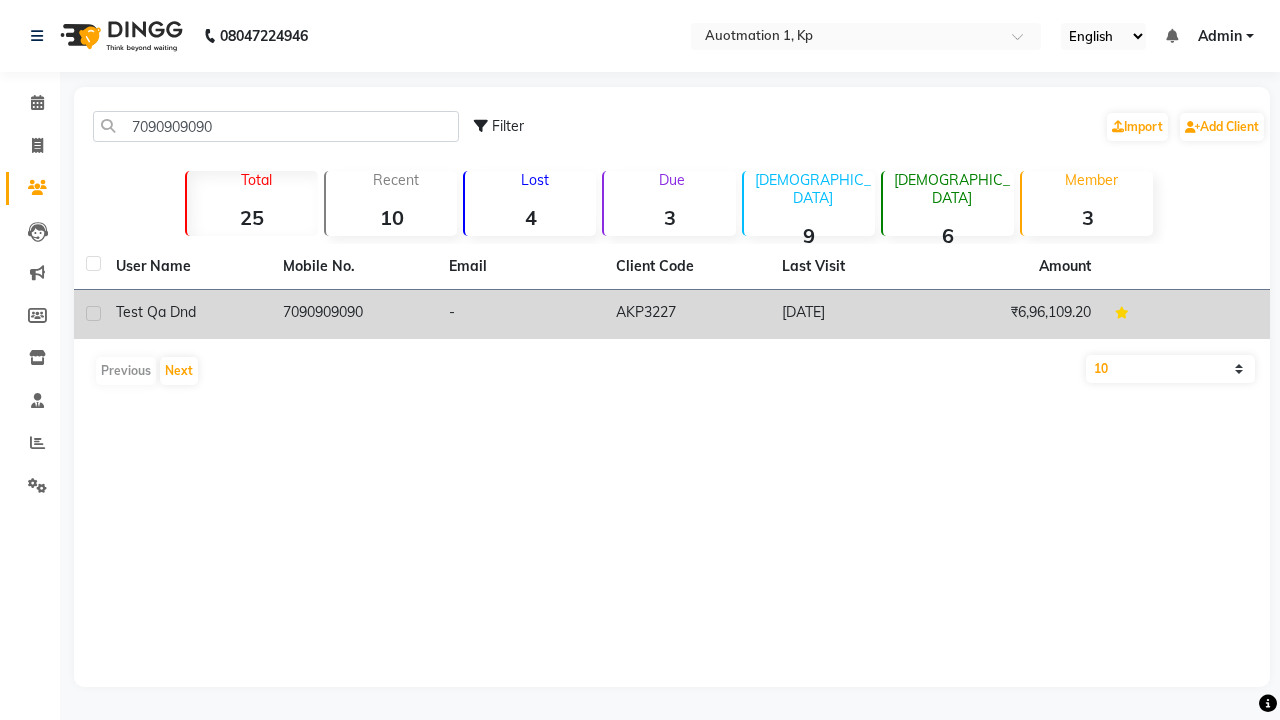 click on "7090909090" 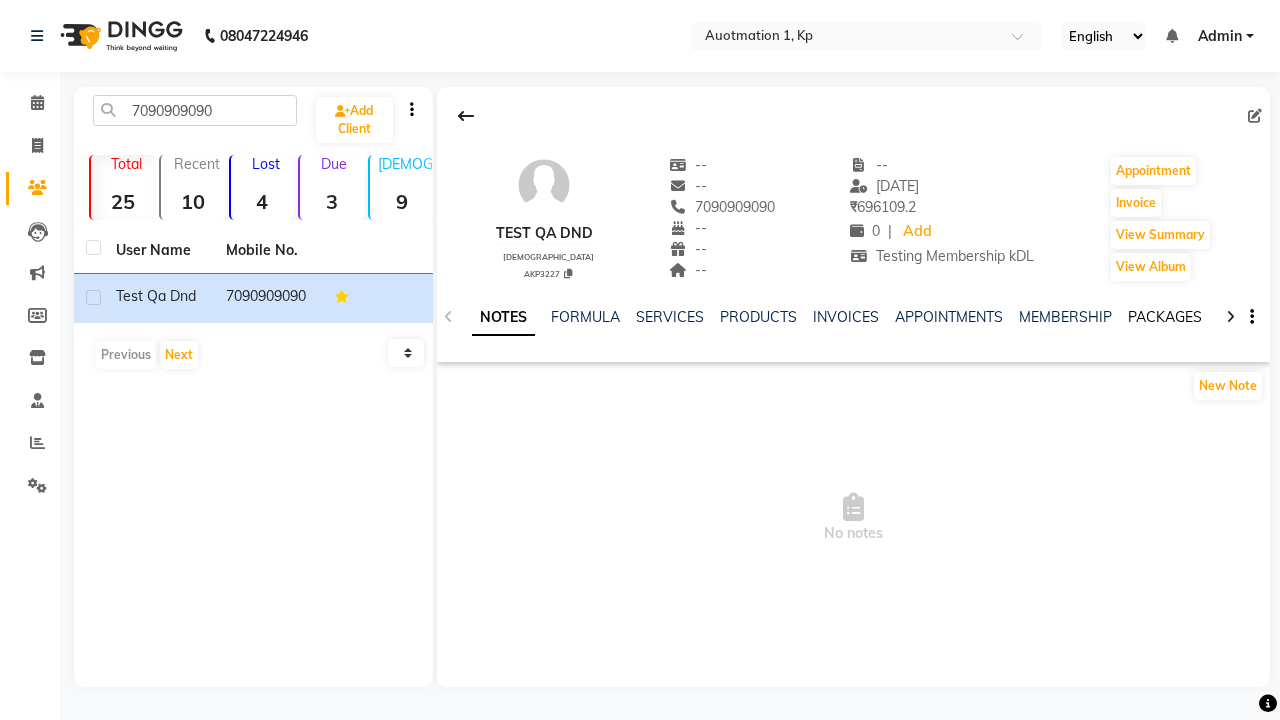 click on "PACKAGES" 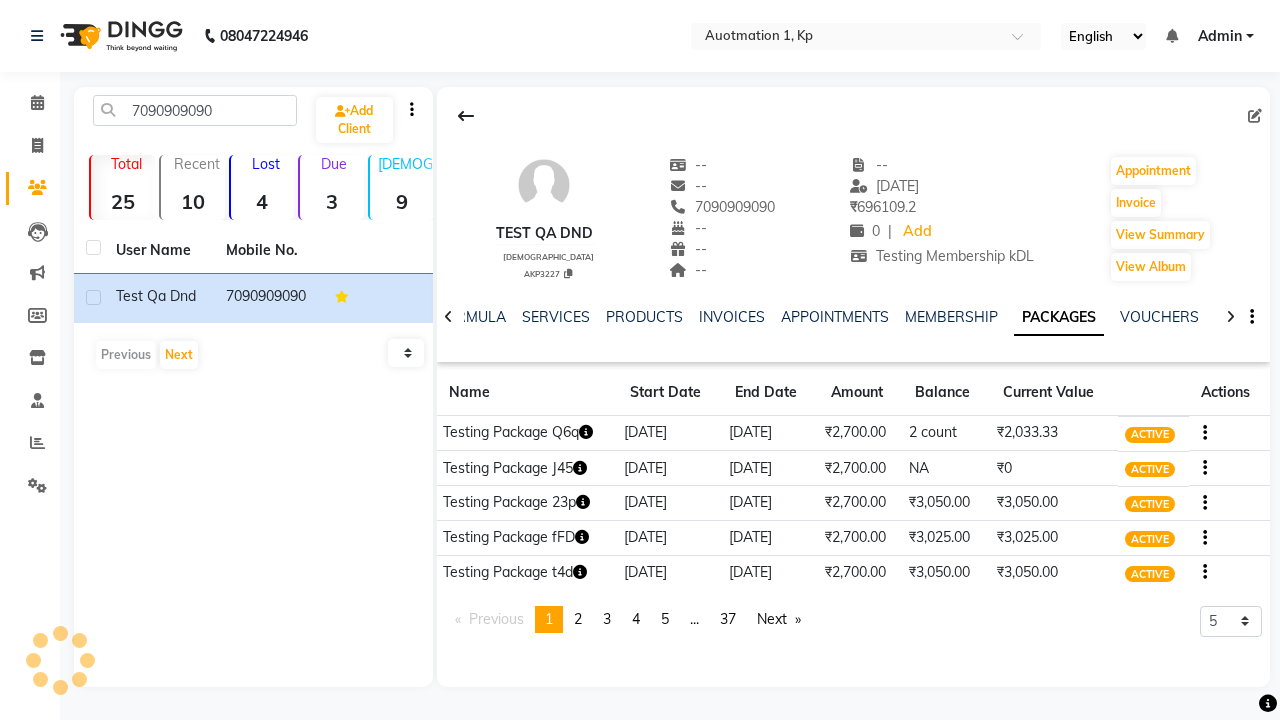 click 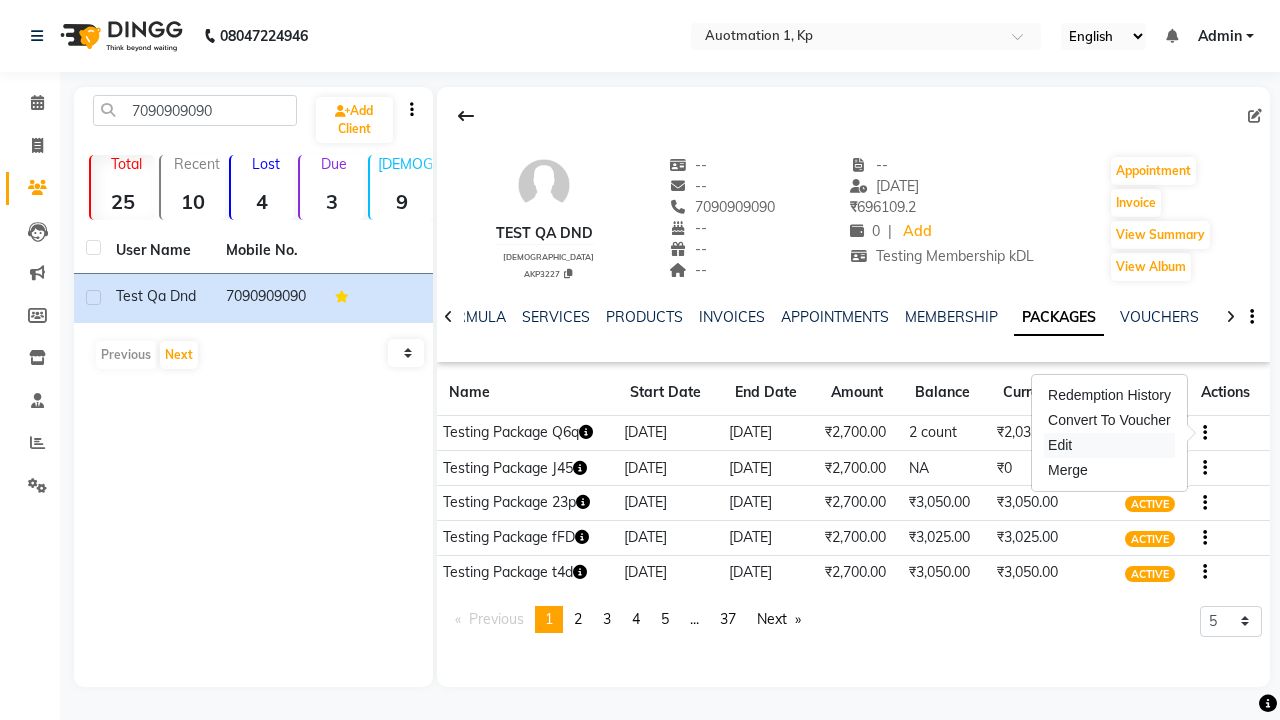 click on "Edit" at bounding box center (1109, 445) 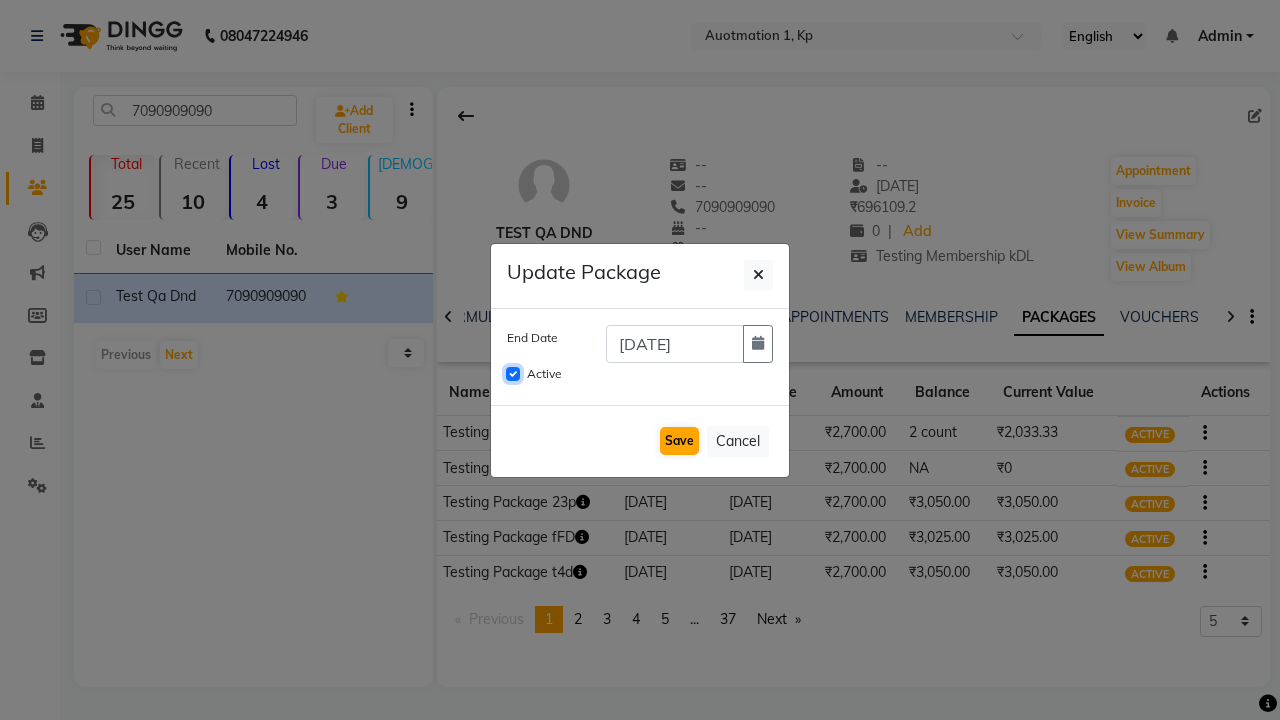 click on "Active" at bounding box center [513, 374] 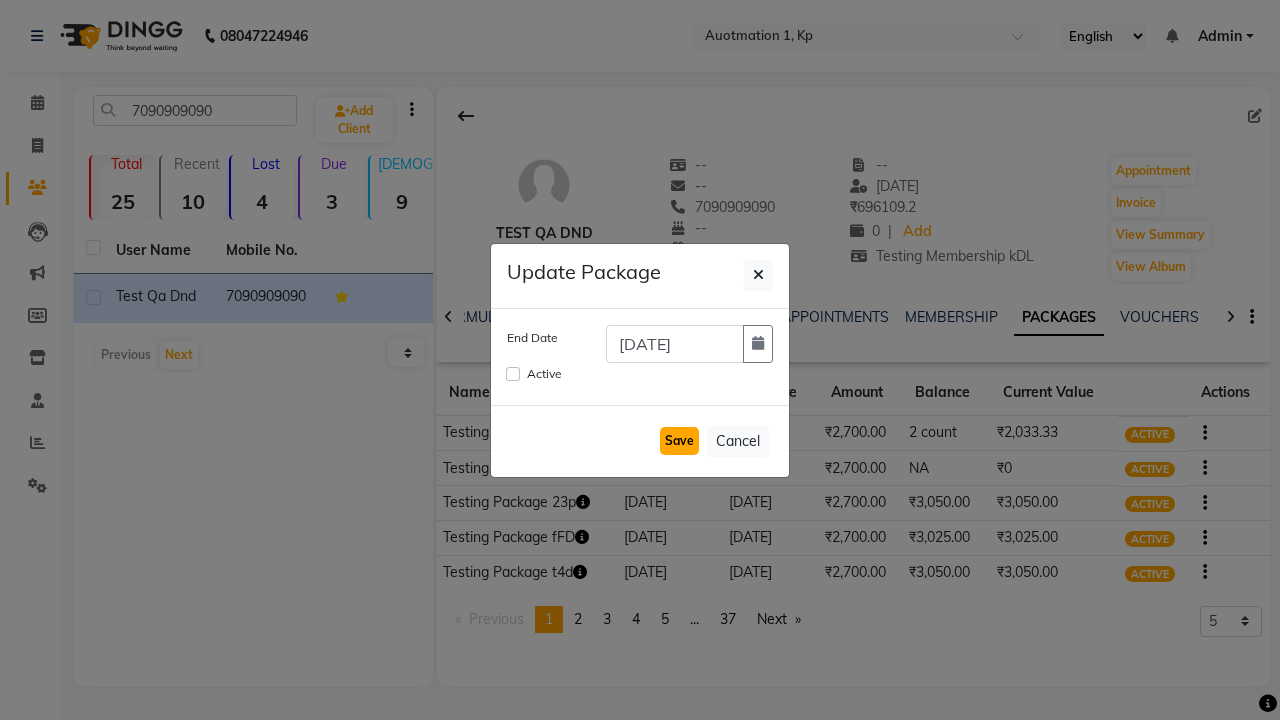 click on "Save" 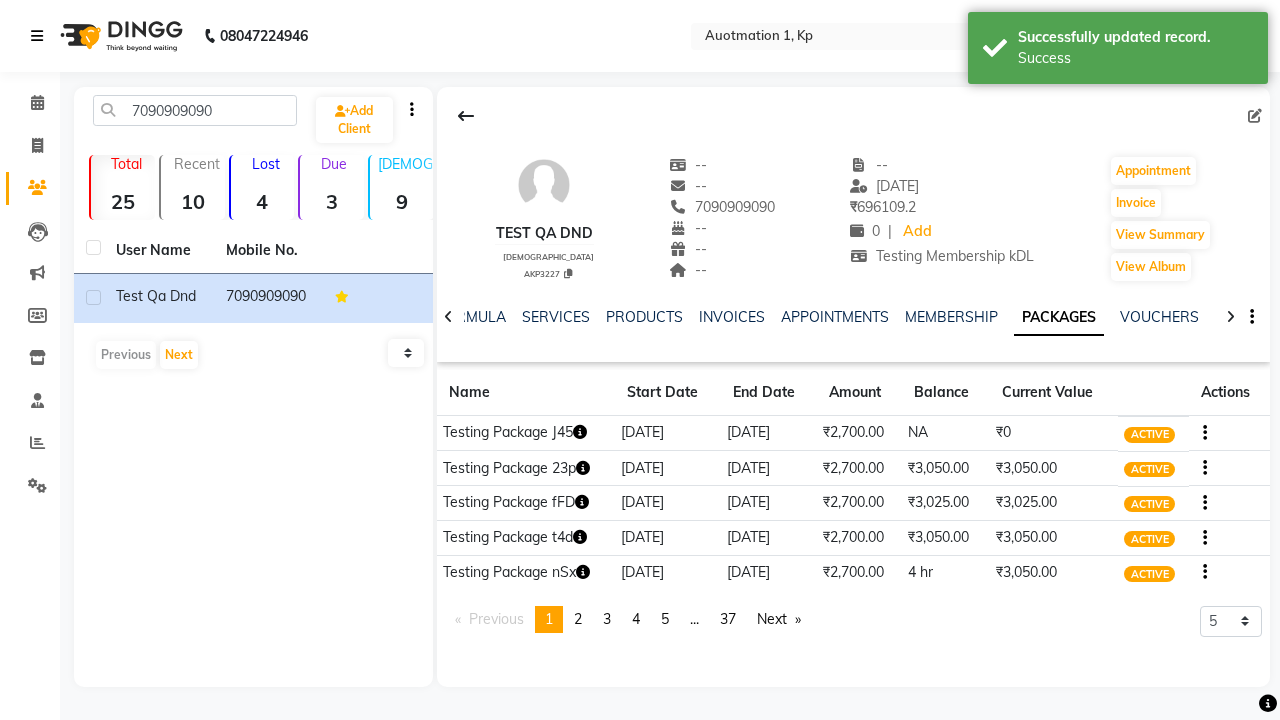 click on "Success" at bounding box center (1135, 58) 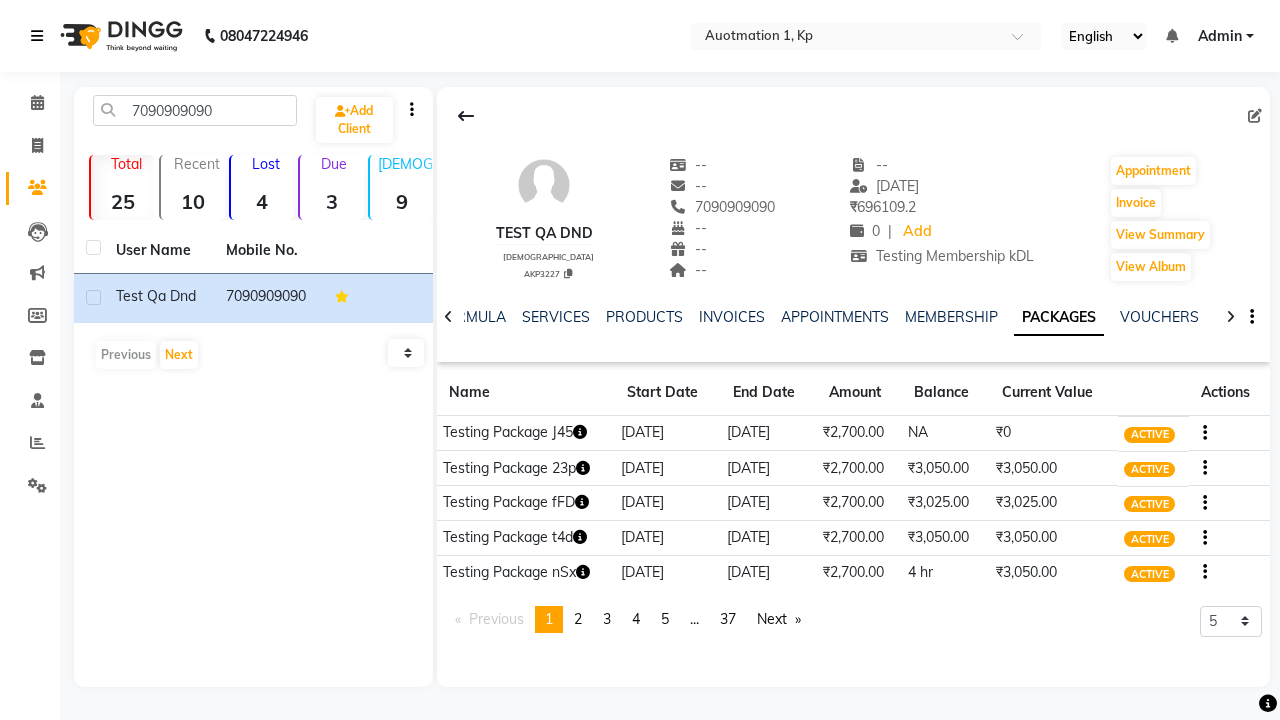 click at bounding box center (37, 36) 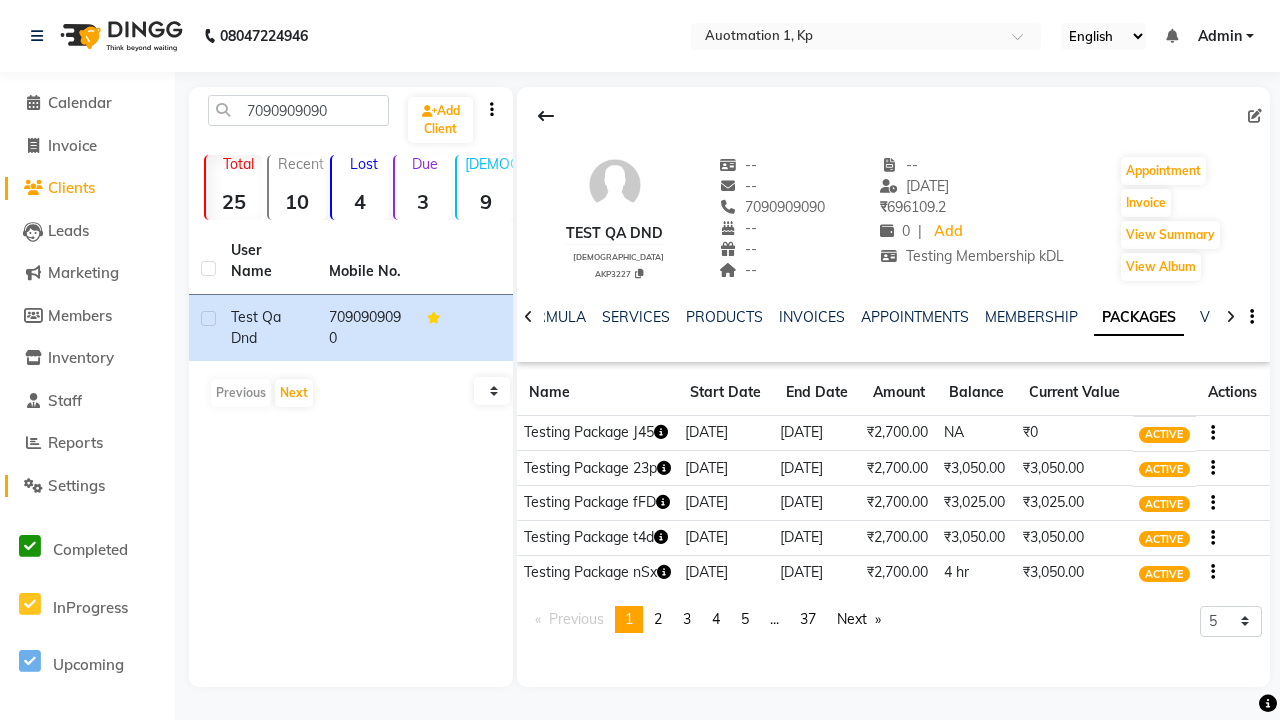 click on "Settings" 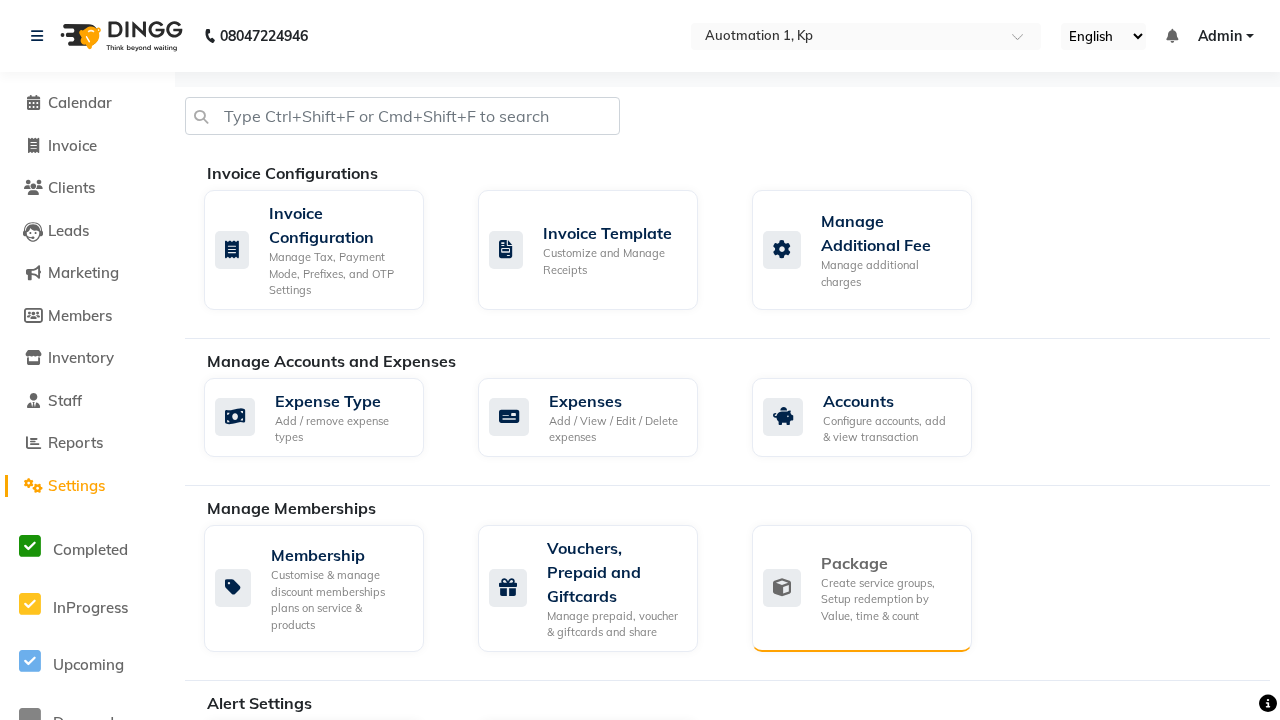 click on "Package" 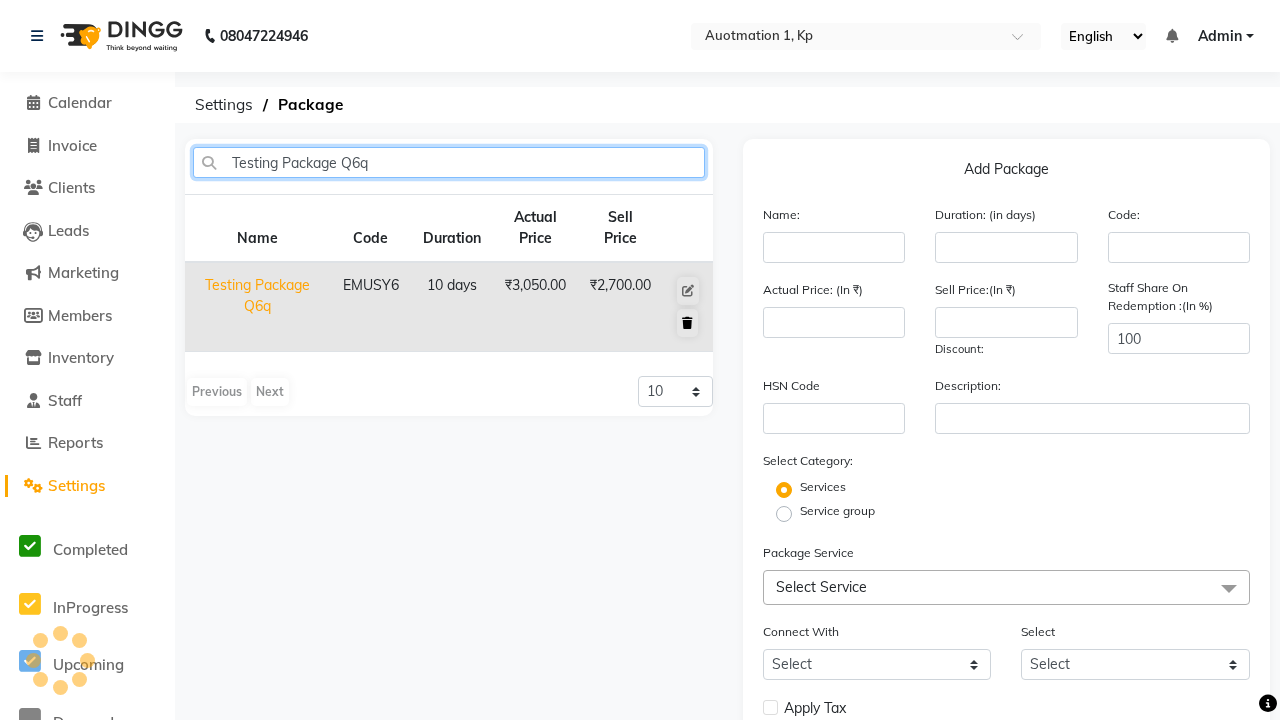 type on "Testing Package Q6q" 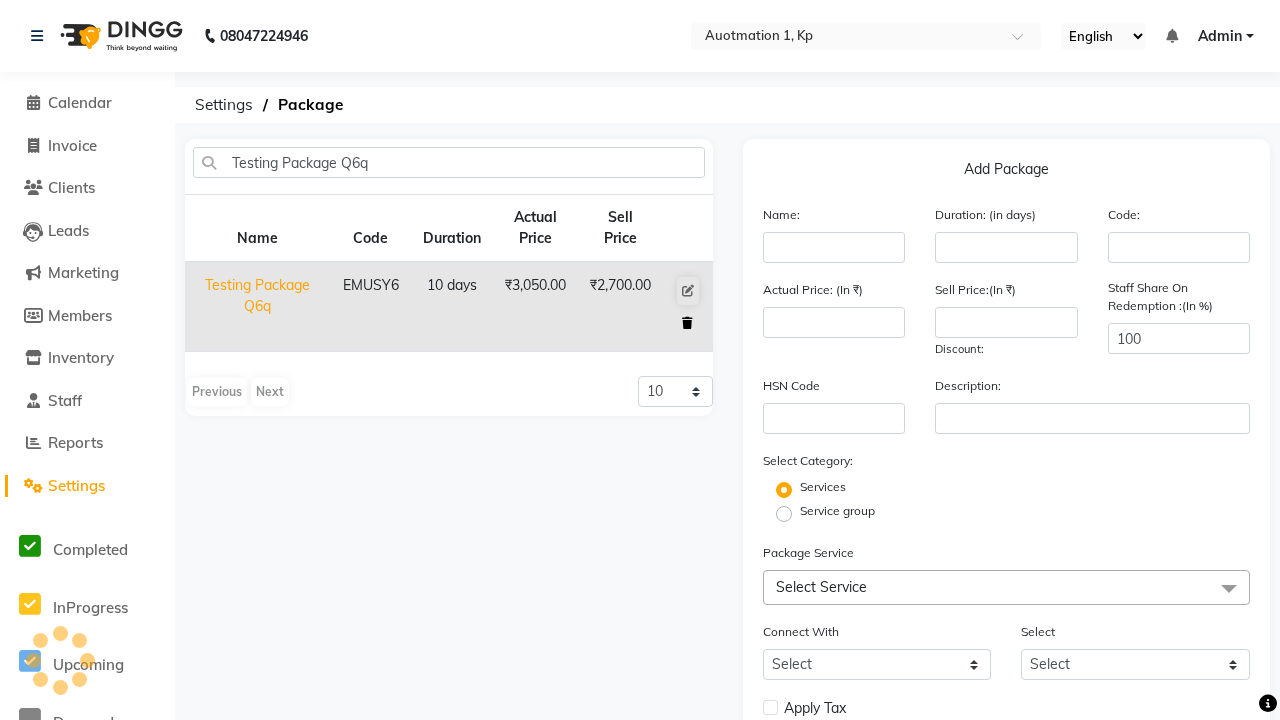click 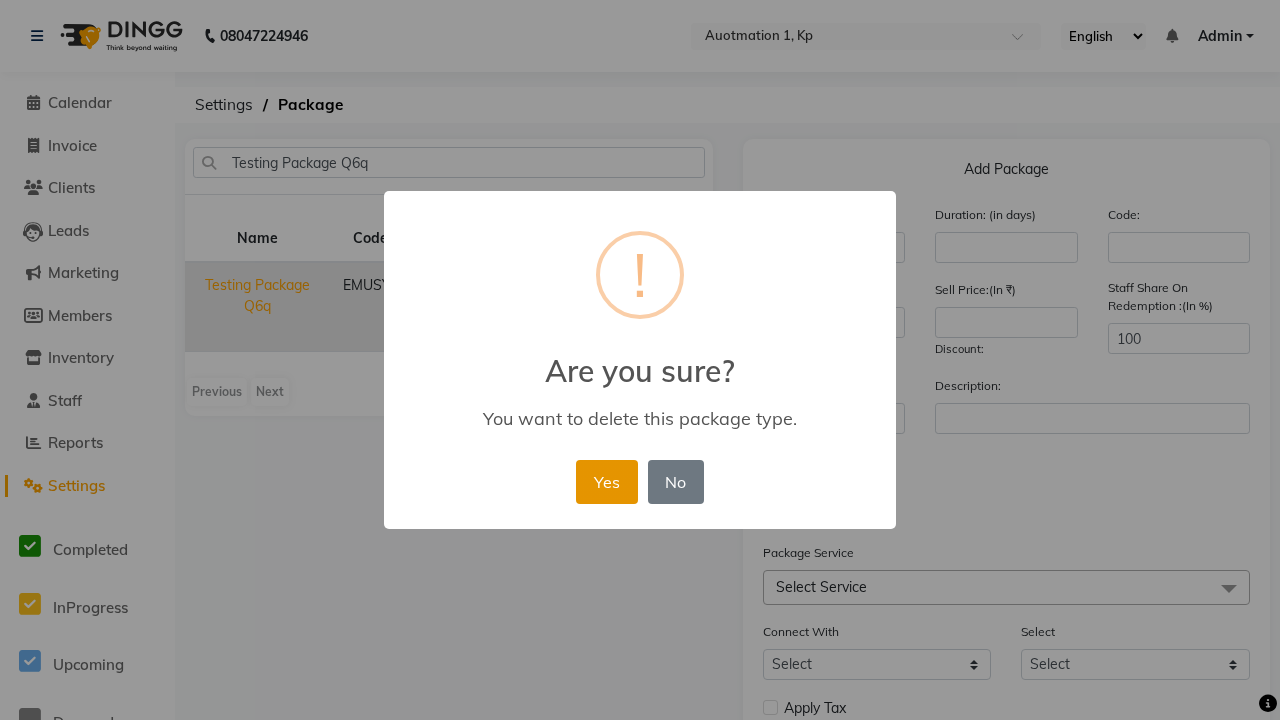 click on "Yes" at bounding box center (606, 482) 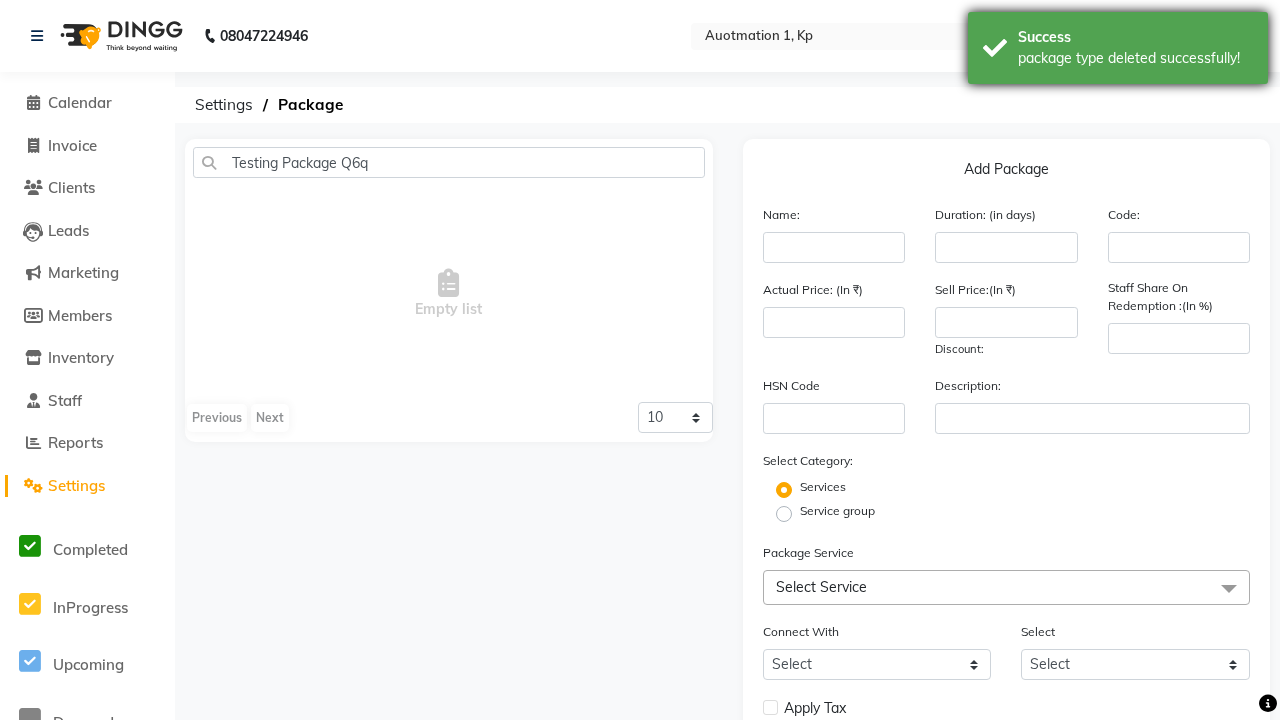 click on "package type deleted successfully!" at bounding box center (1135, 58) 